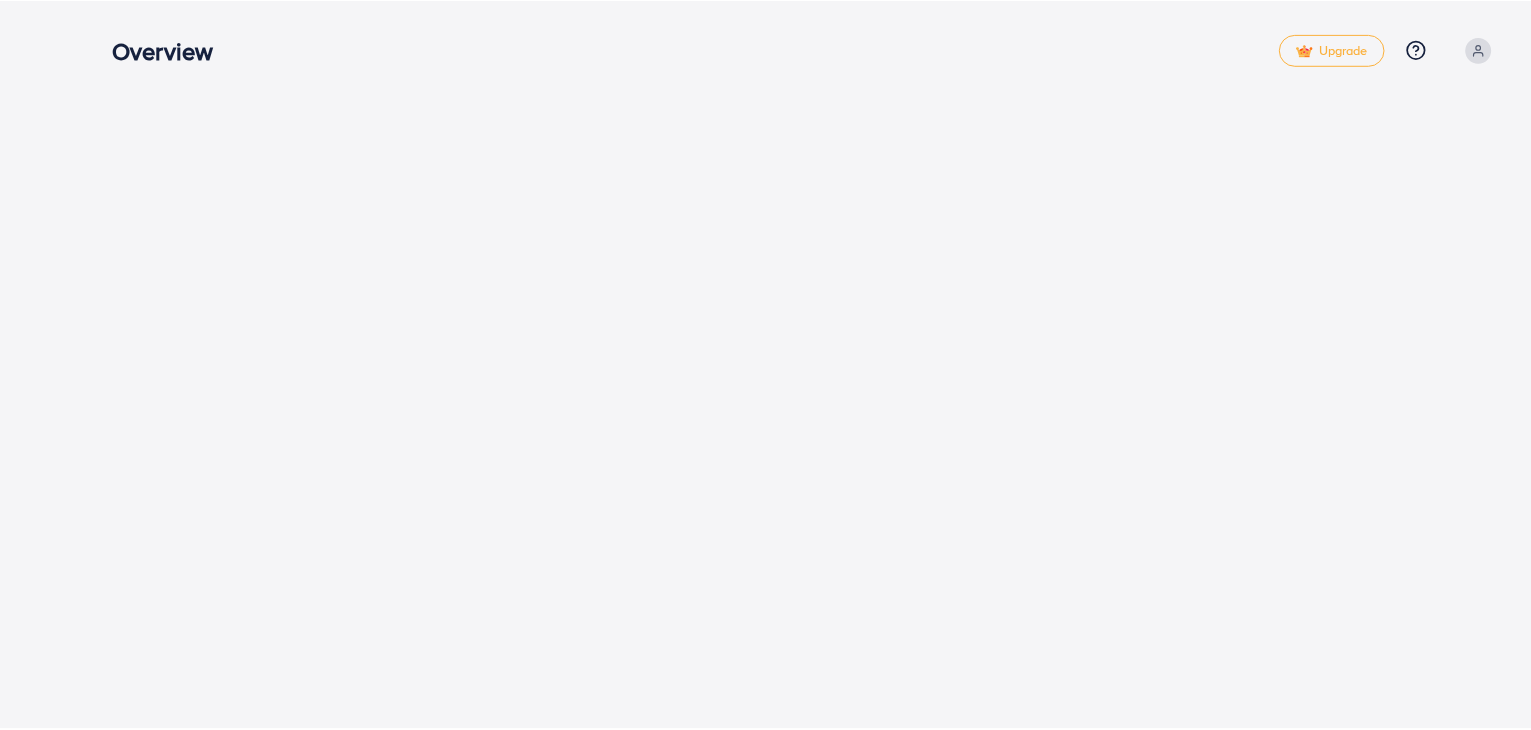 scroll, scrollTop: 0, scrollLeft: 0, axis: both 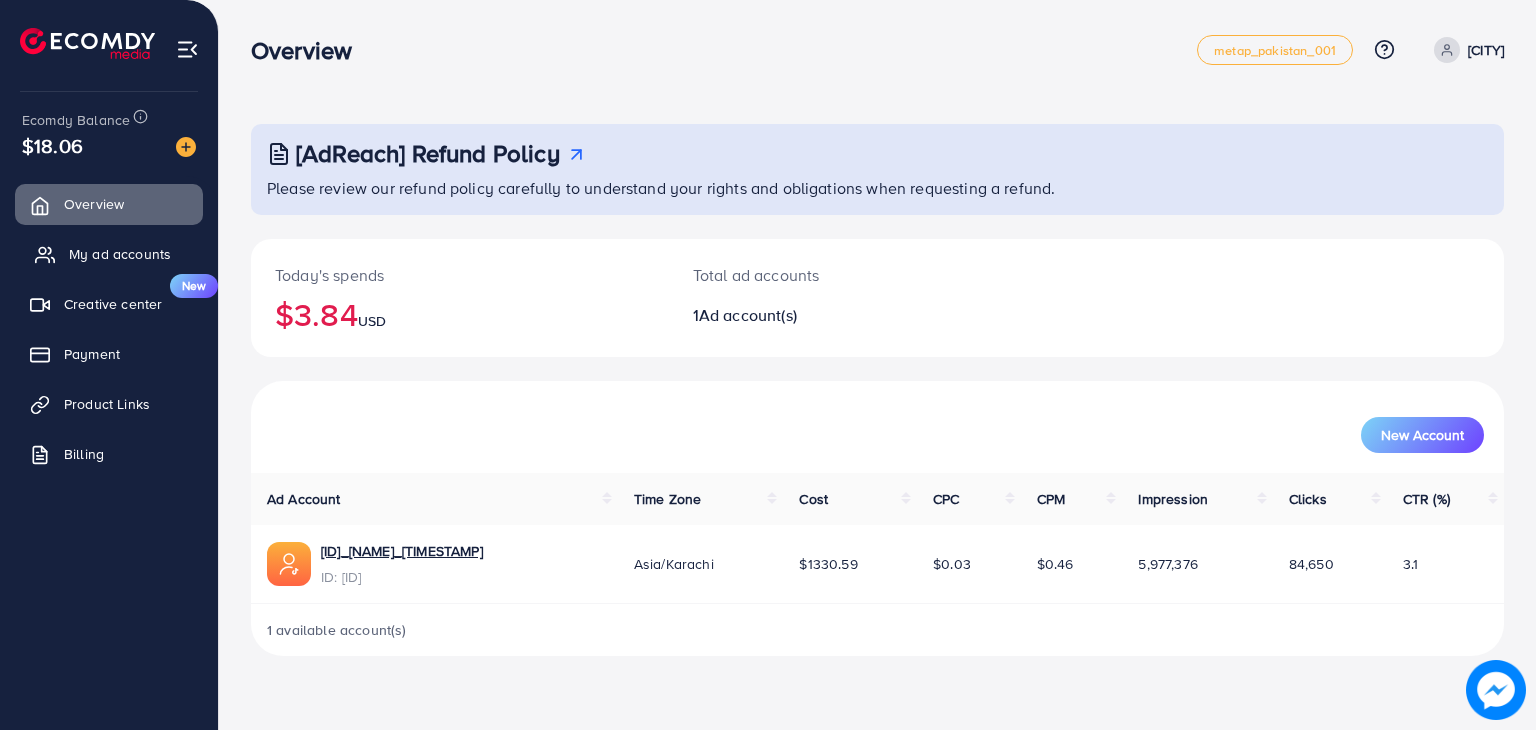 click on "My ad accounts" at bounding box center [109, 254] 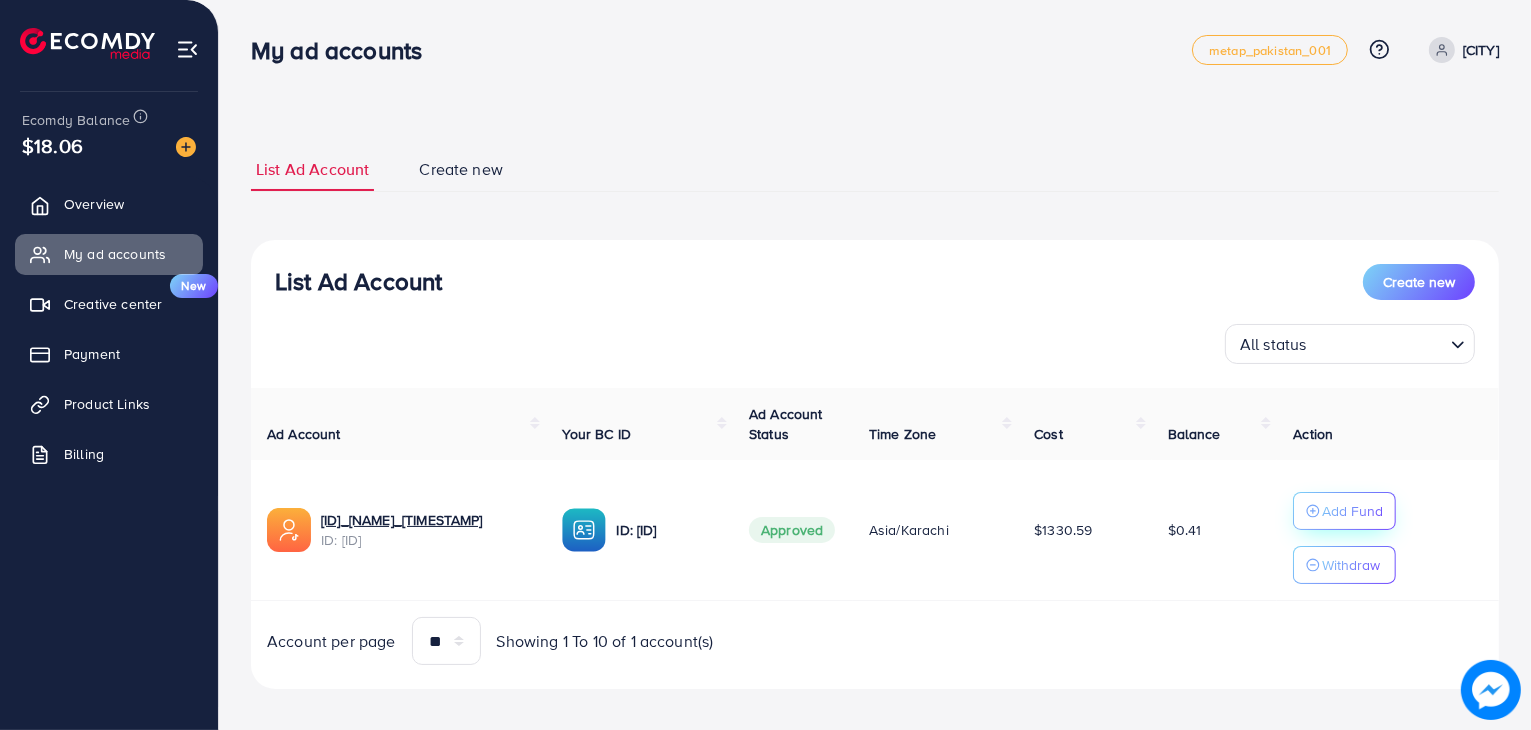 click on "Add Fund" at bounding box center [1352, 511] 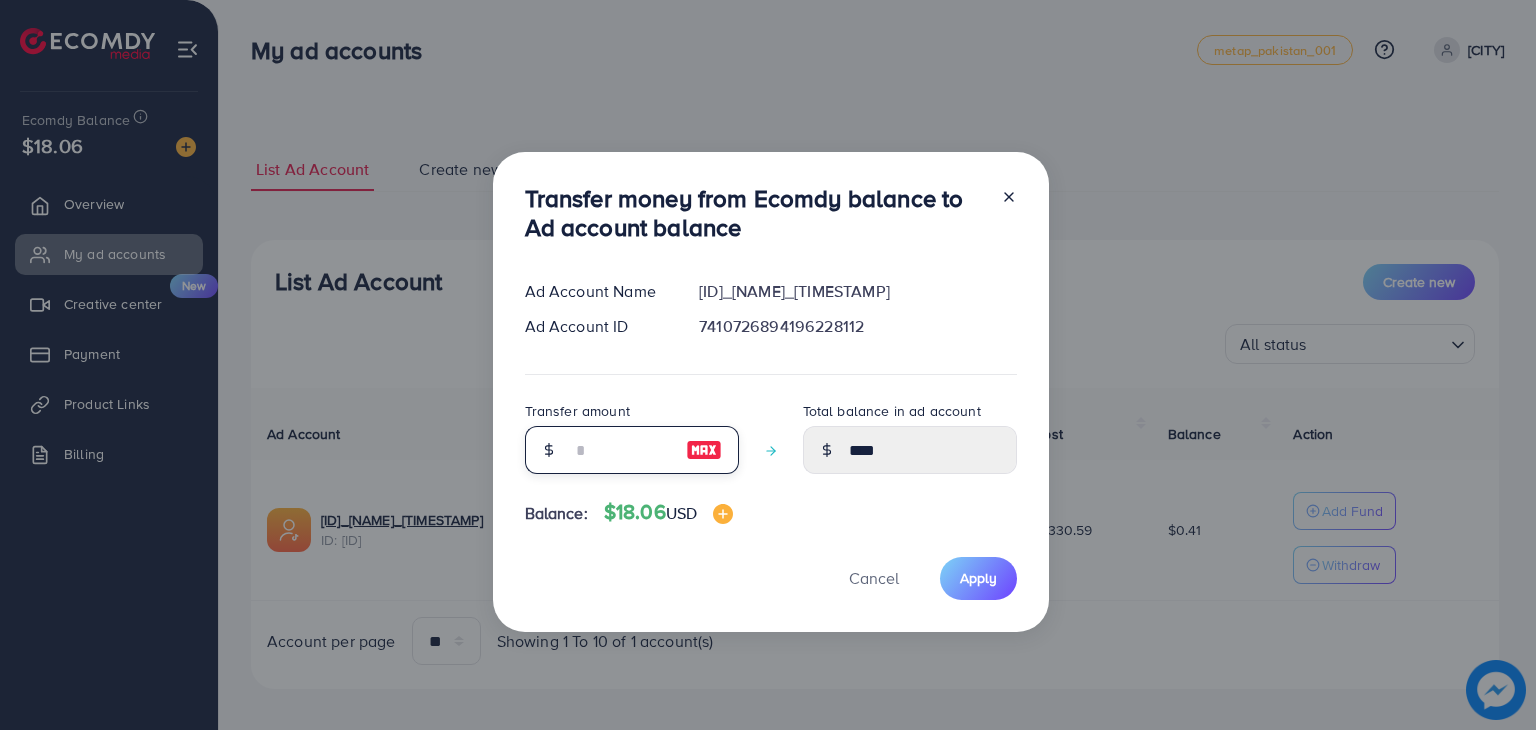 click at bounding box center (621, 450) 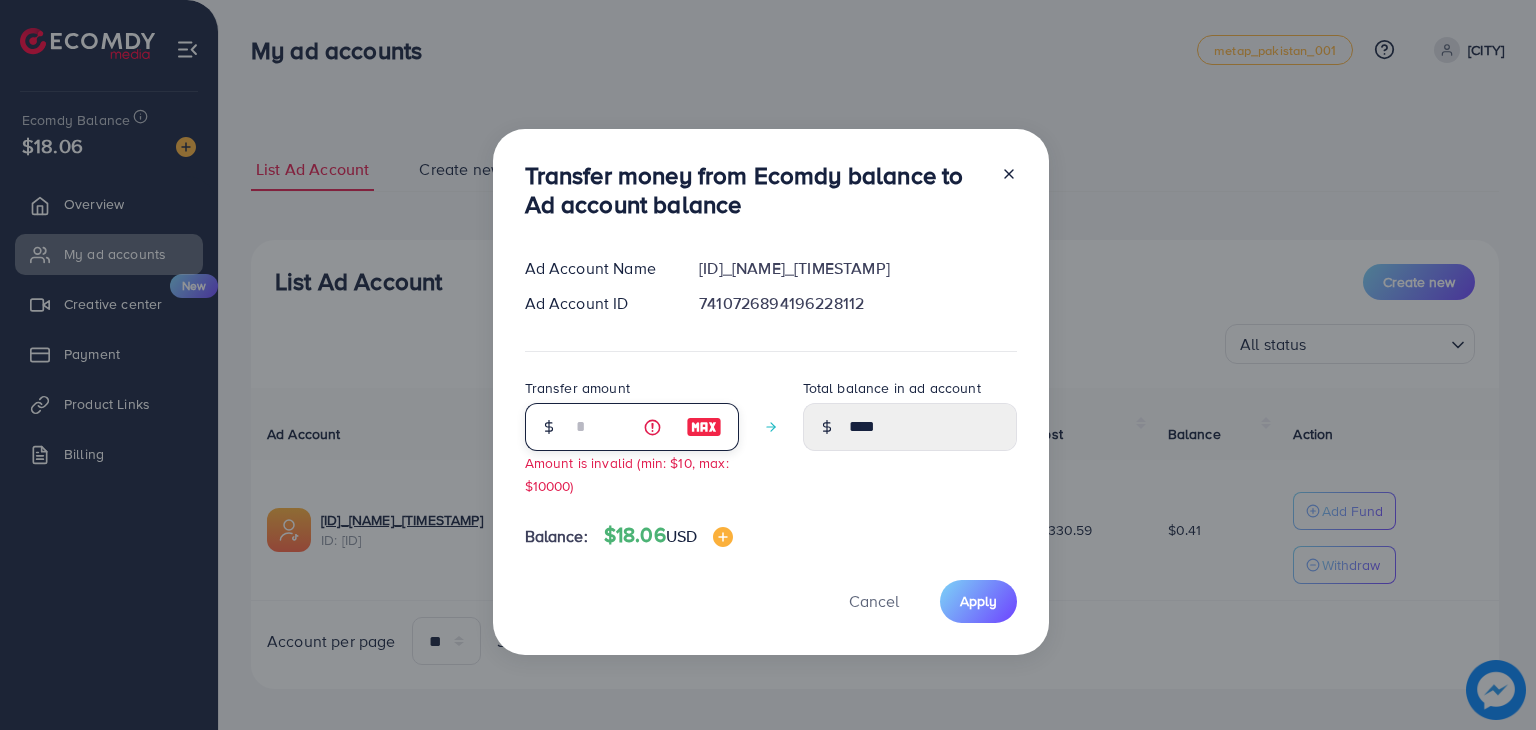 type on "****" 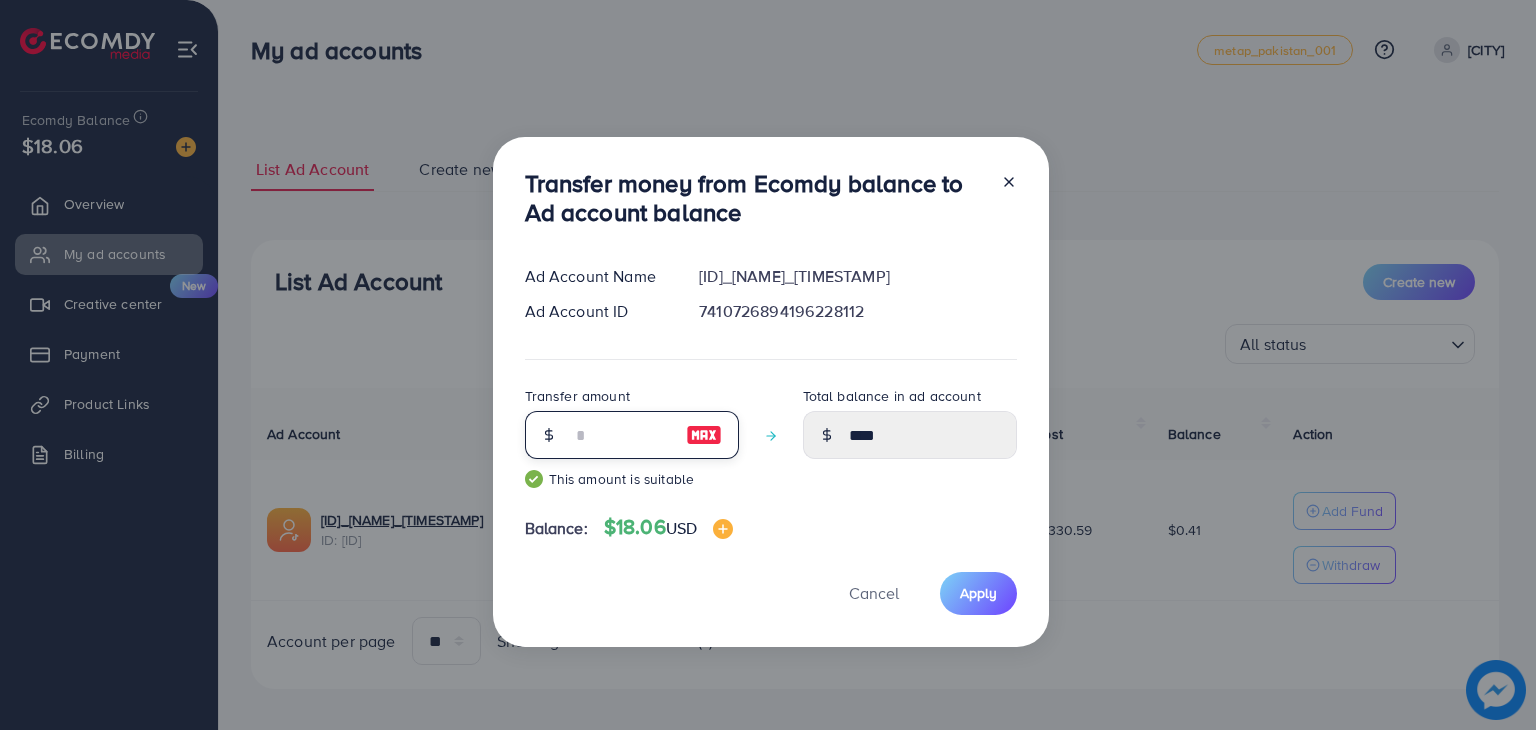 type on "*****" 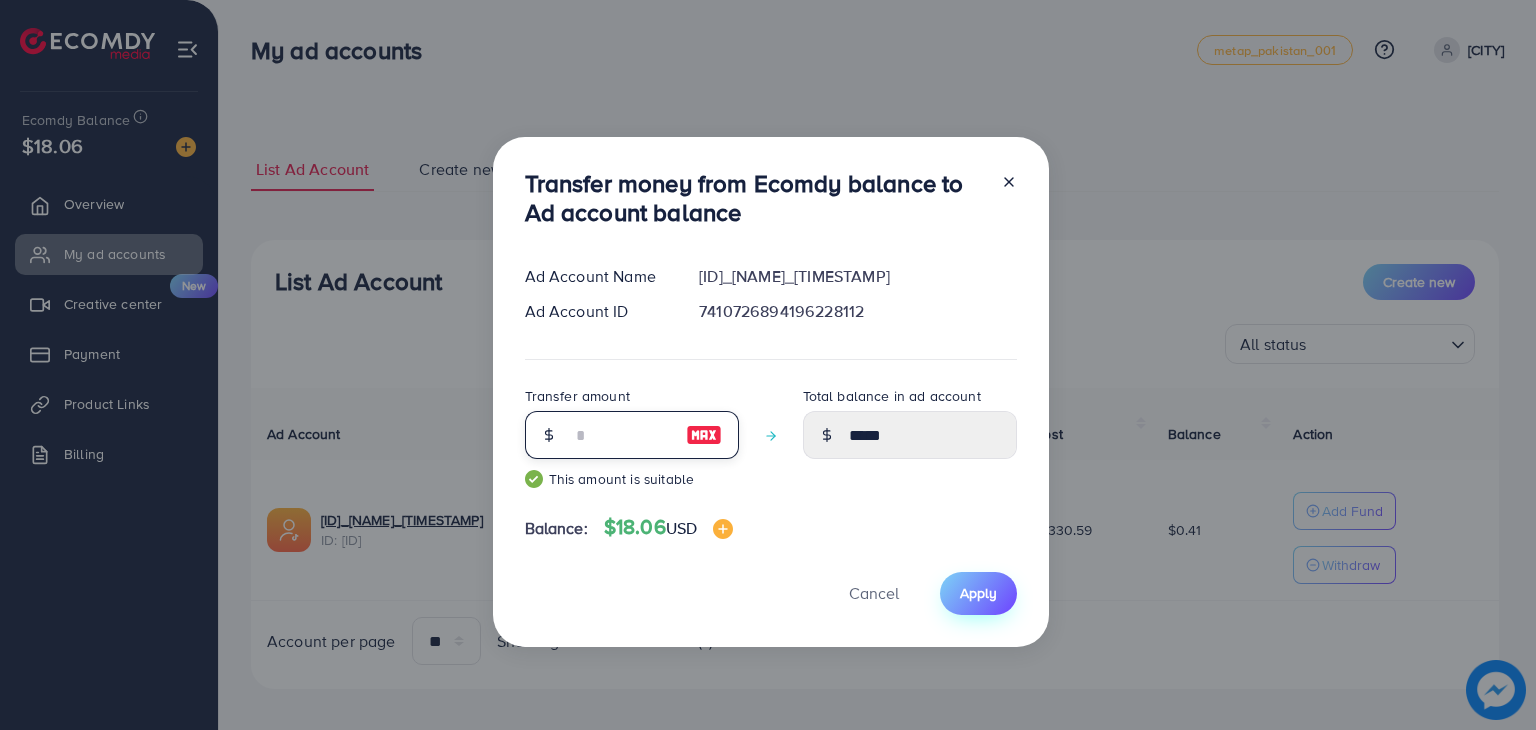 type on "**" 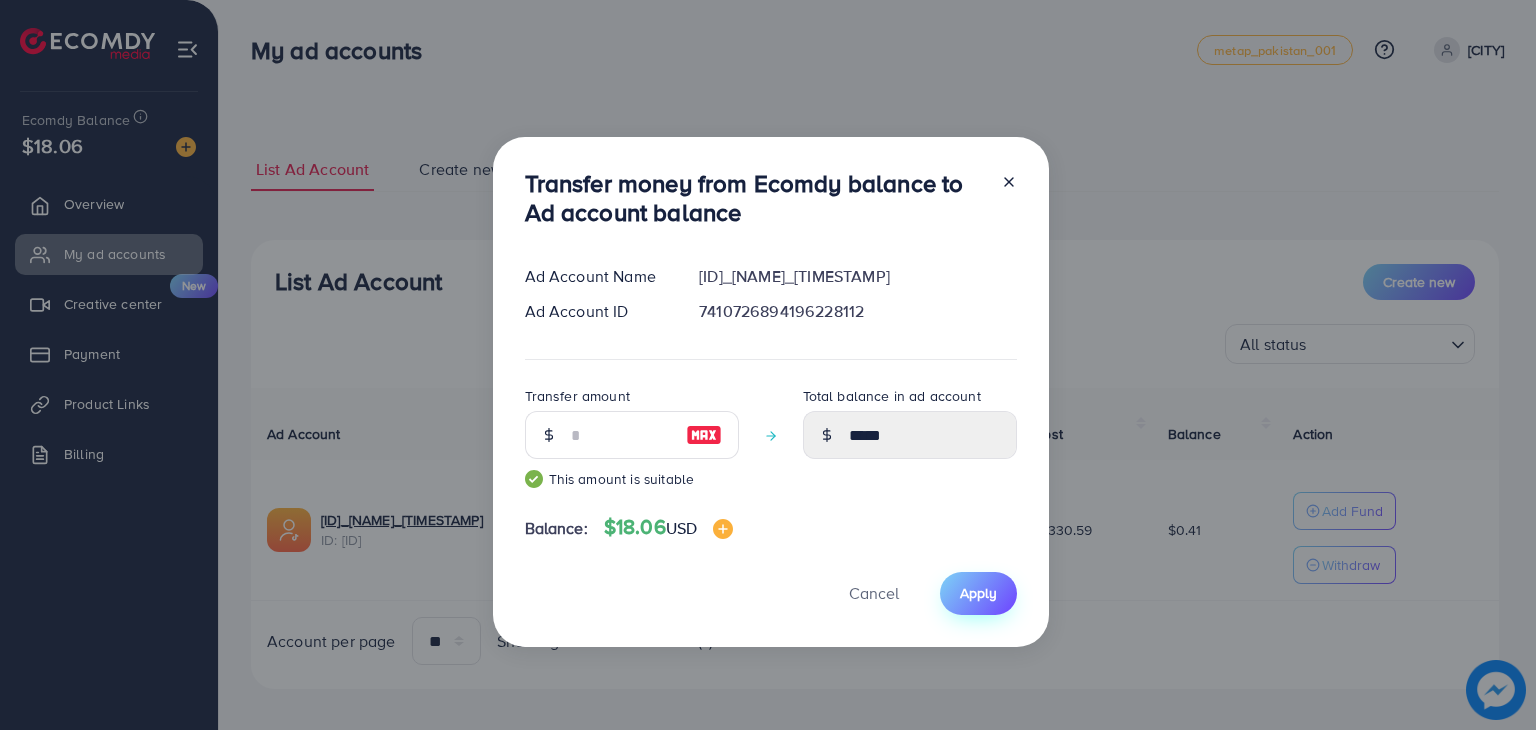 click on "Apply" at bounding box center [978, 593] 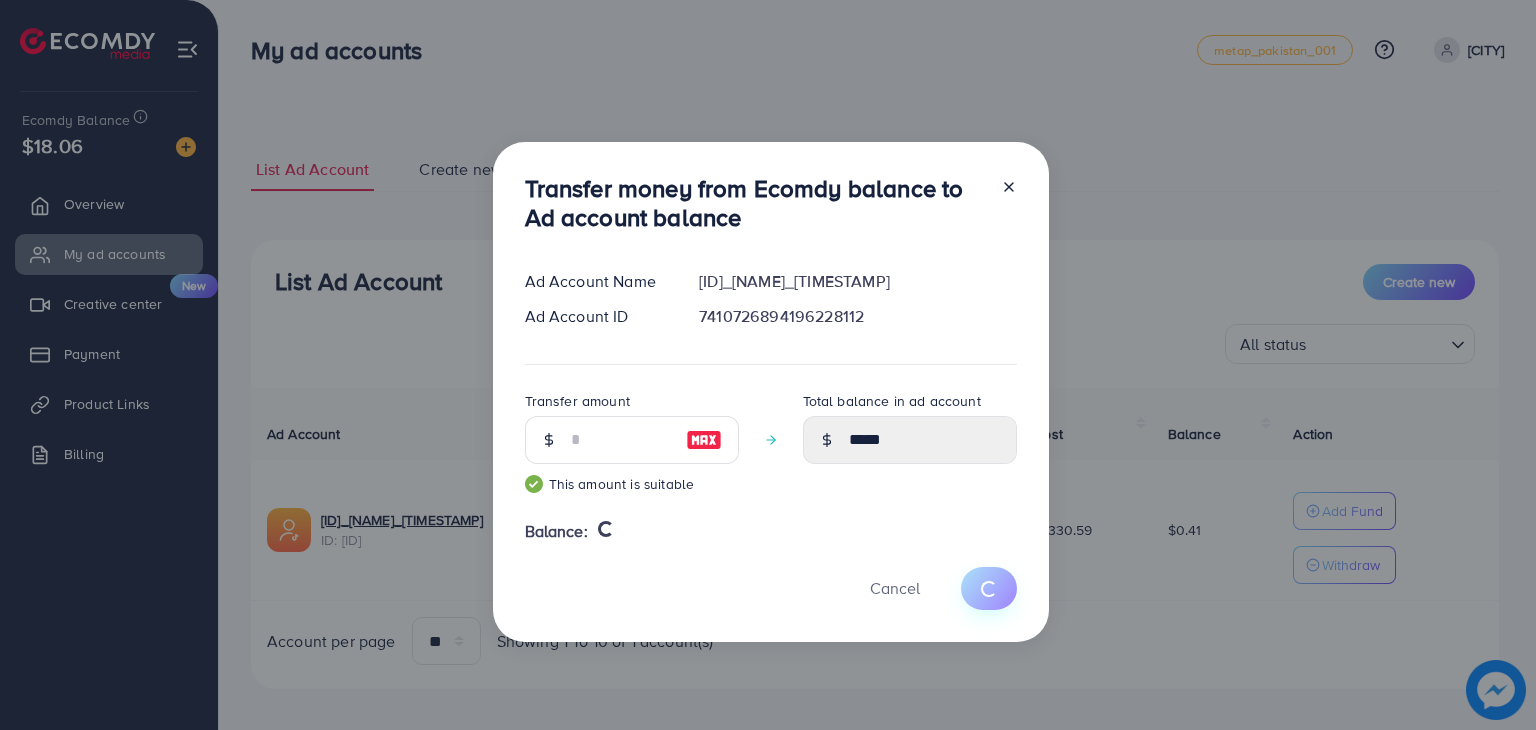 type 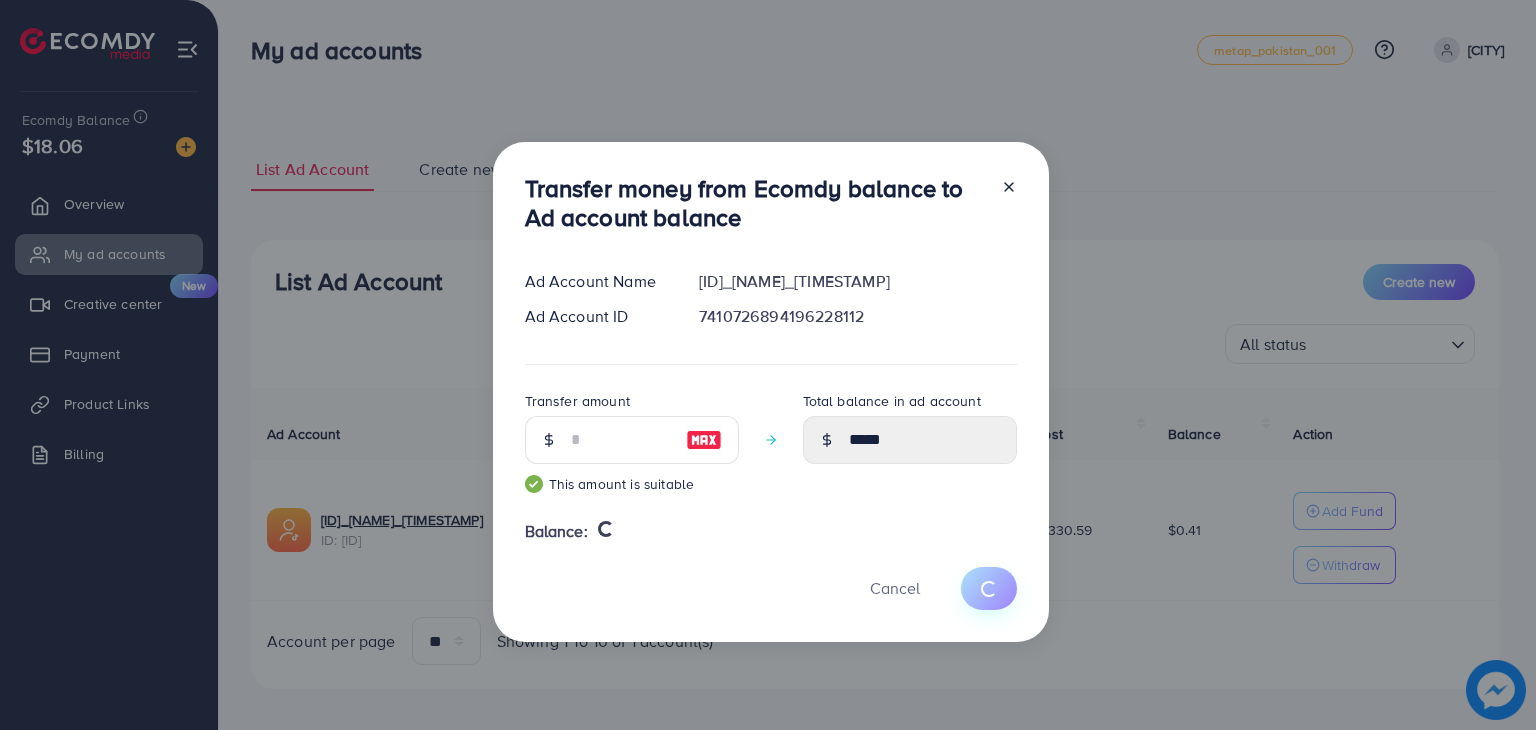 type on "****" 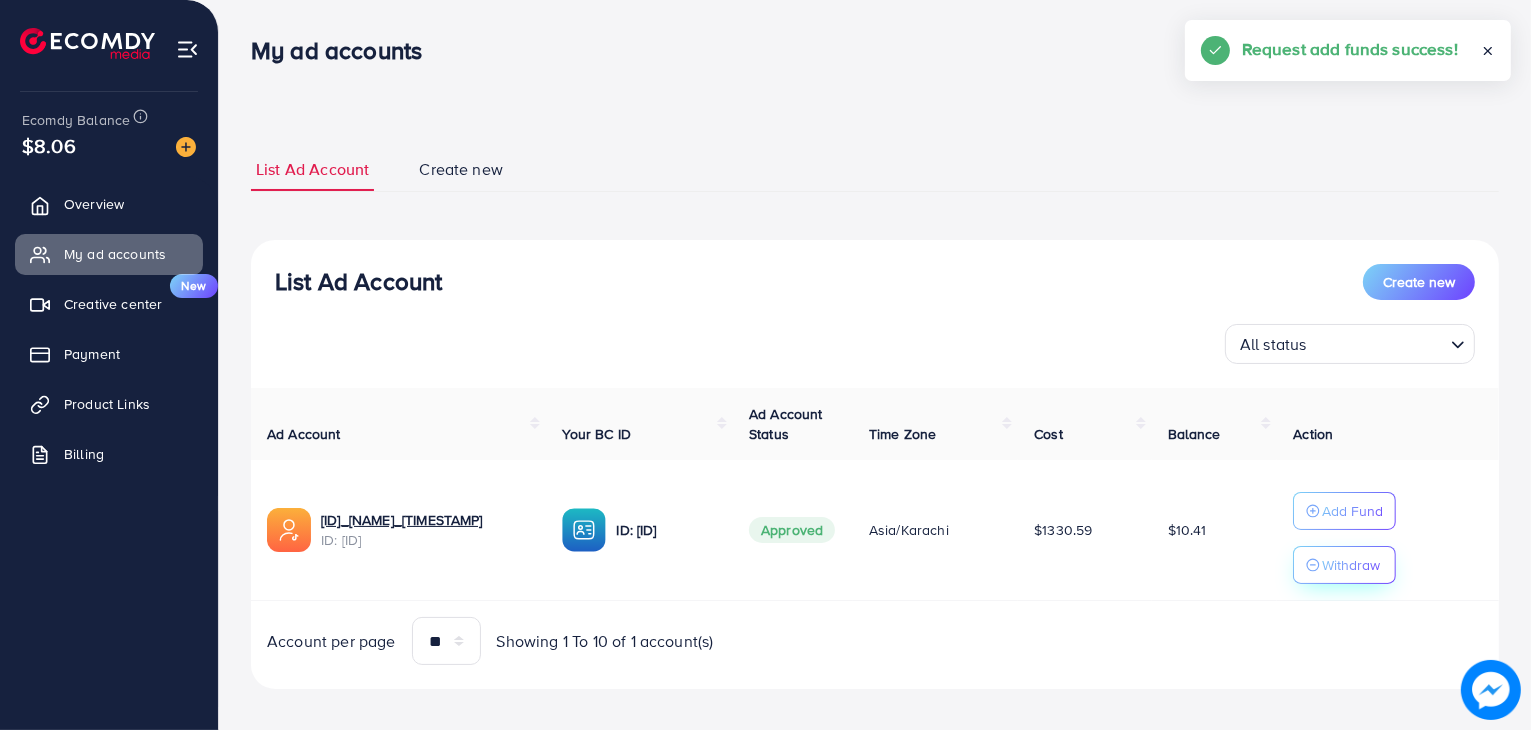 drag, startPoint x: 1351, startPoint y: 584, endPoint x: 1372, endPoint y: 567, distance: 27.018513 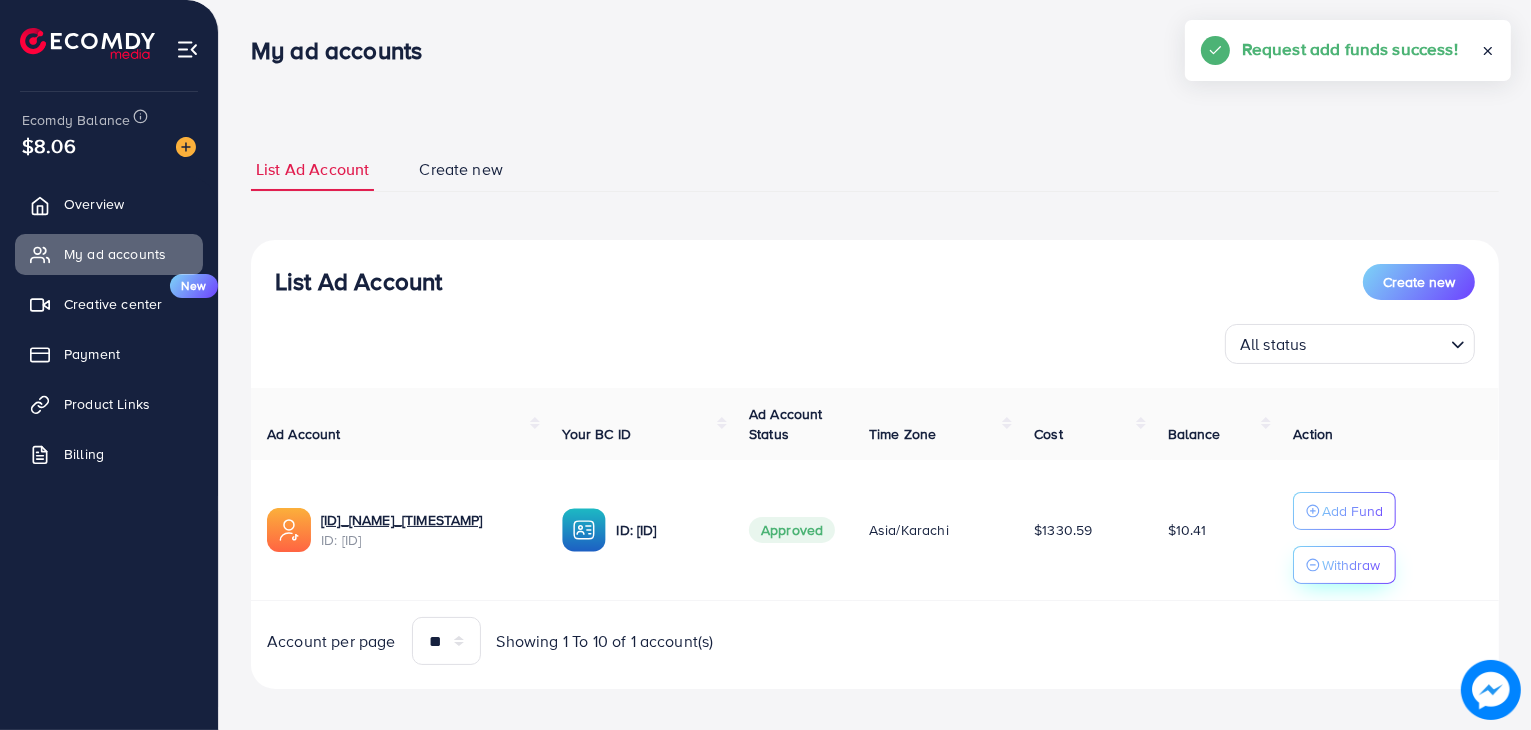 click on "Add Fund   Withdraw" at bounding box center (1388, 530) 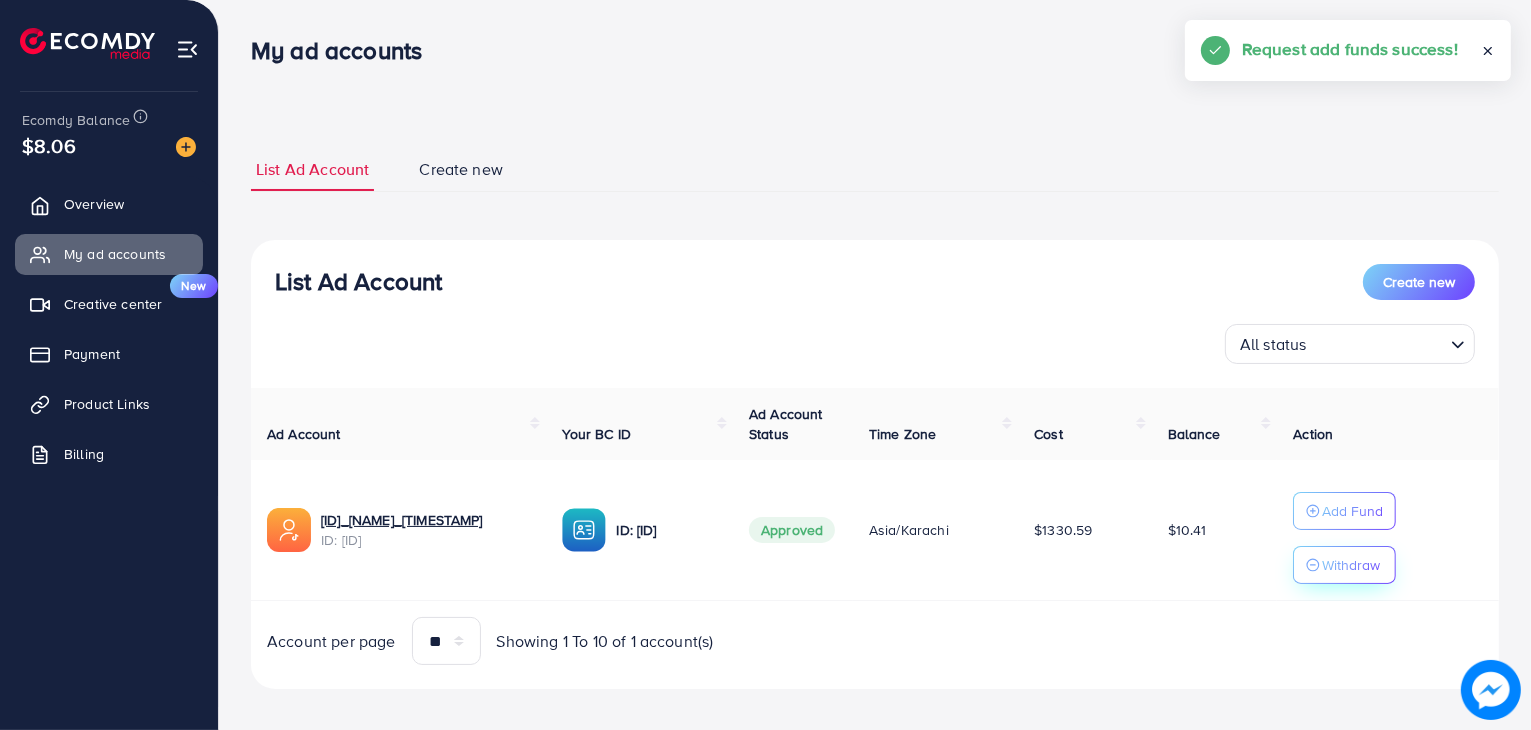 click on "Withdraw" at bounding box center [1351, 565] 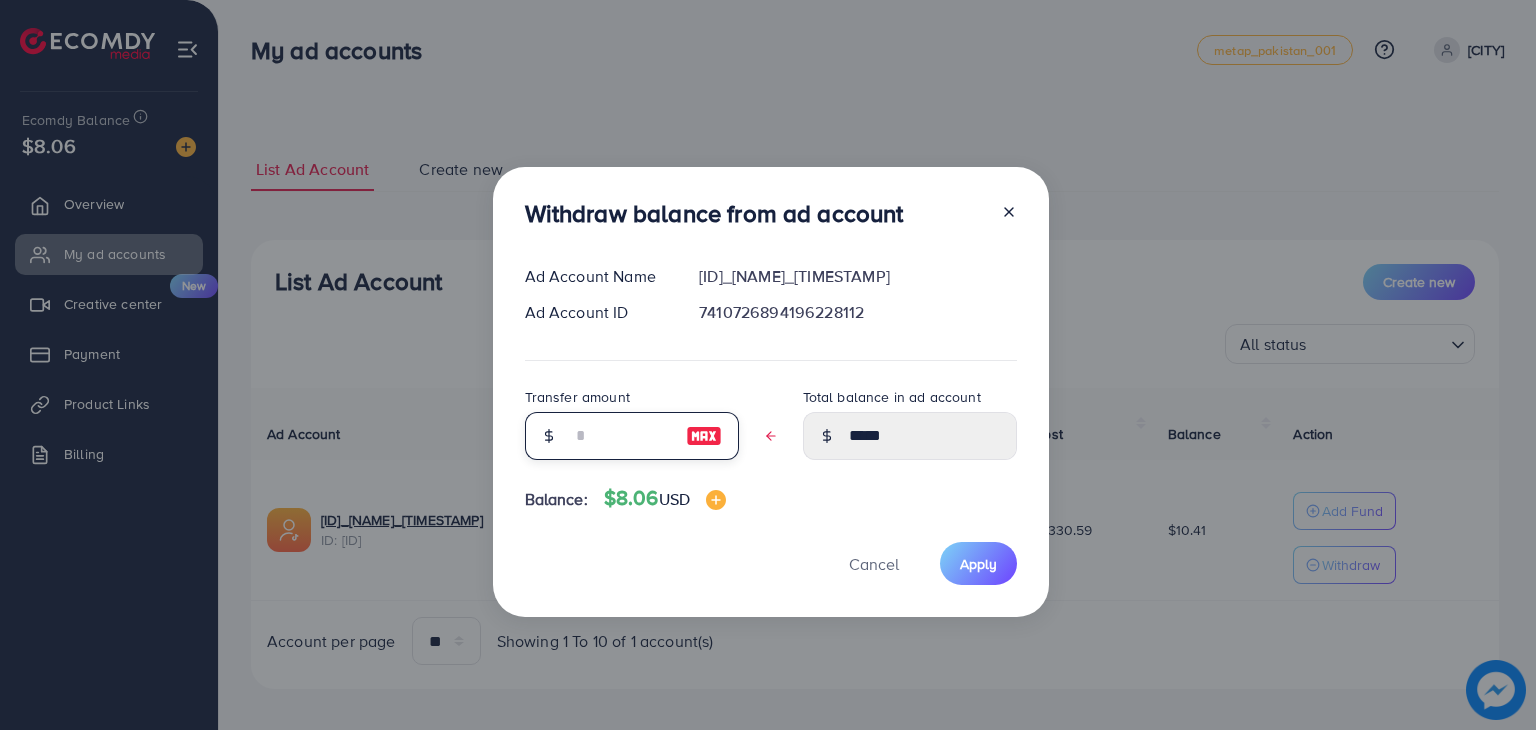 click at bounding box center (621, 436) 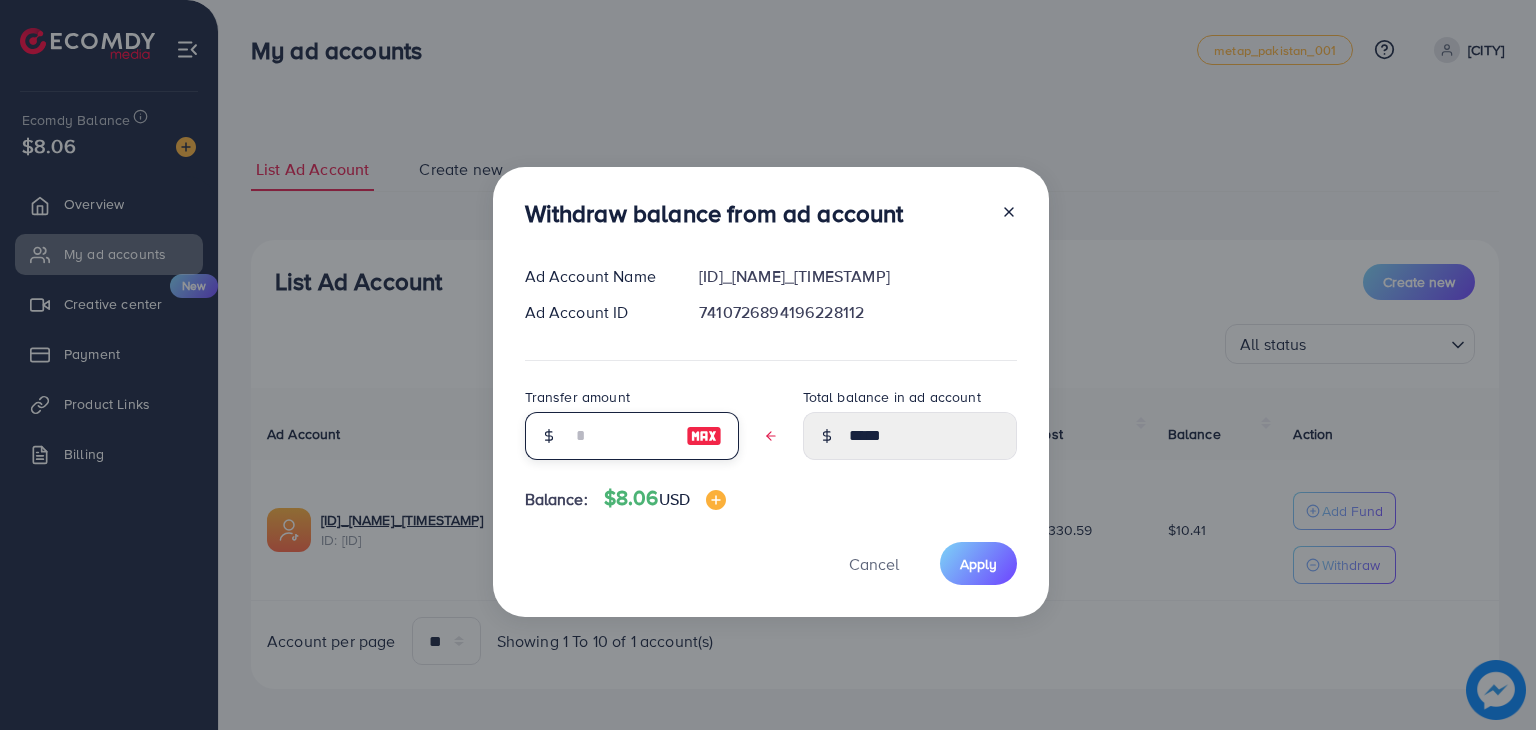 type on "*" 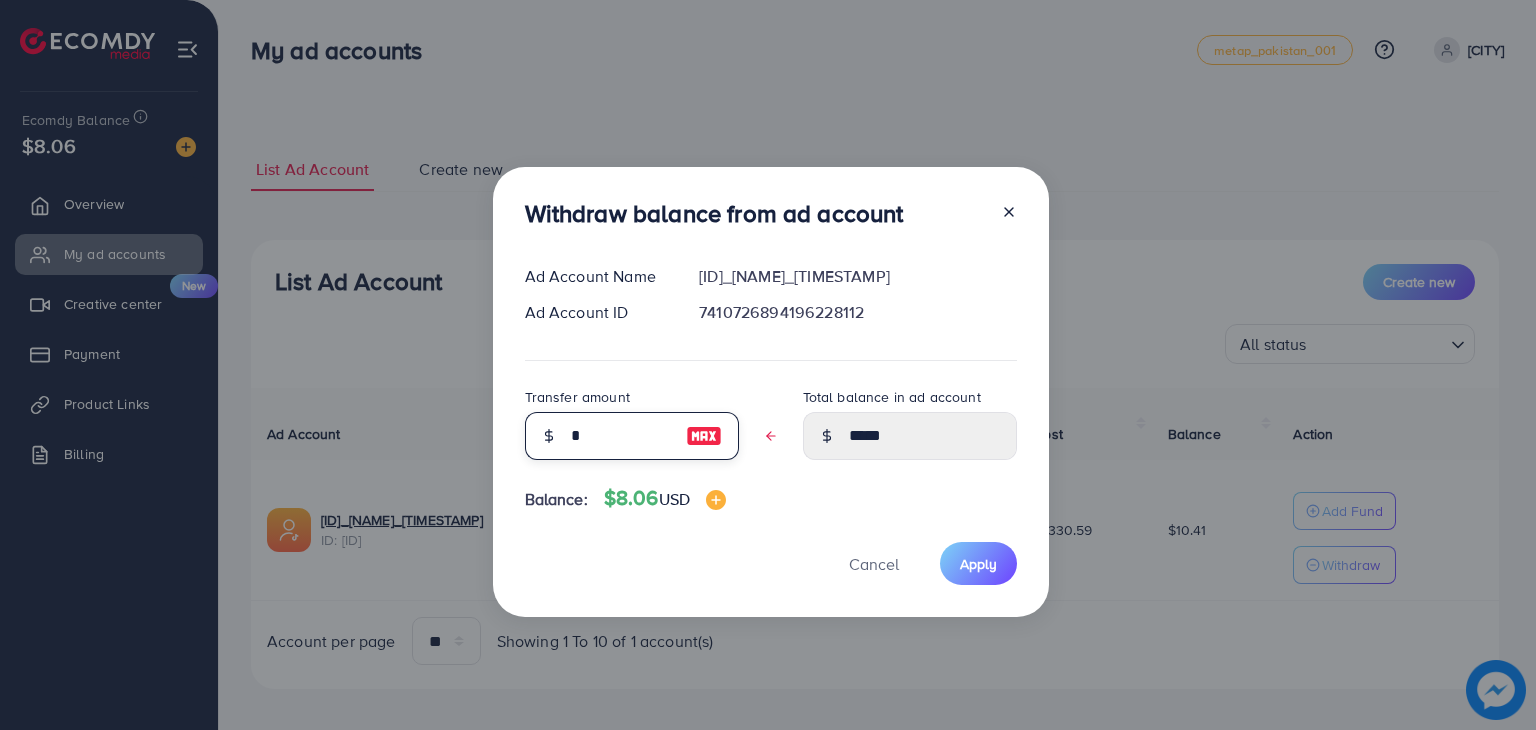 type on "****" 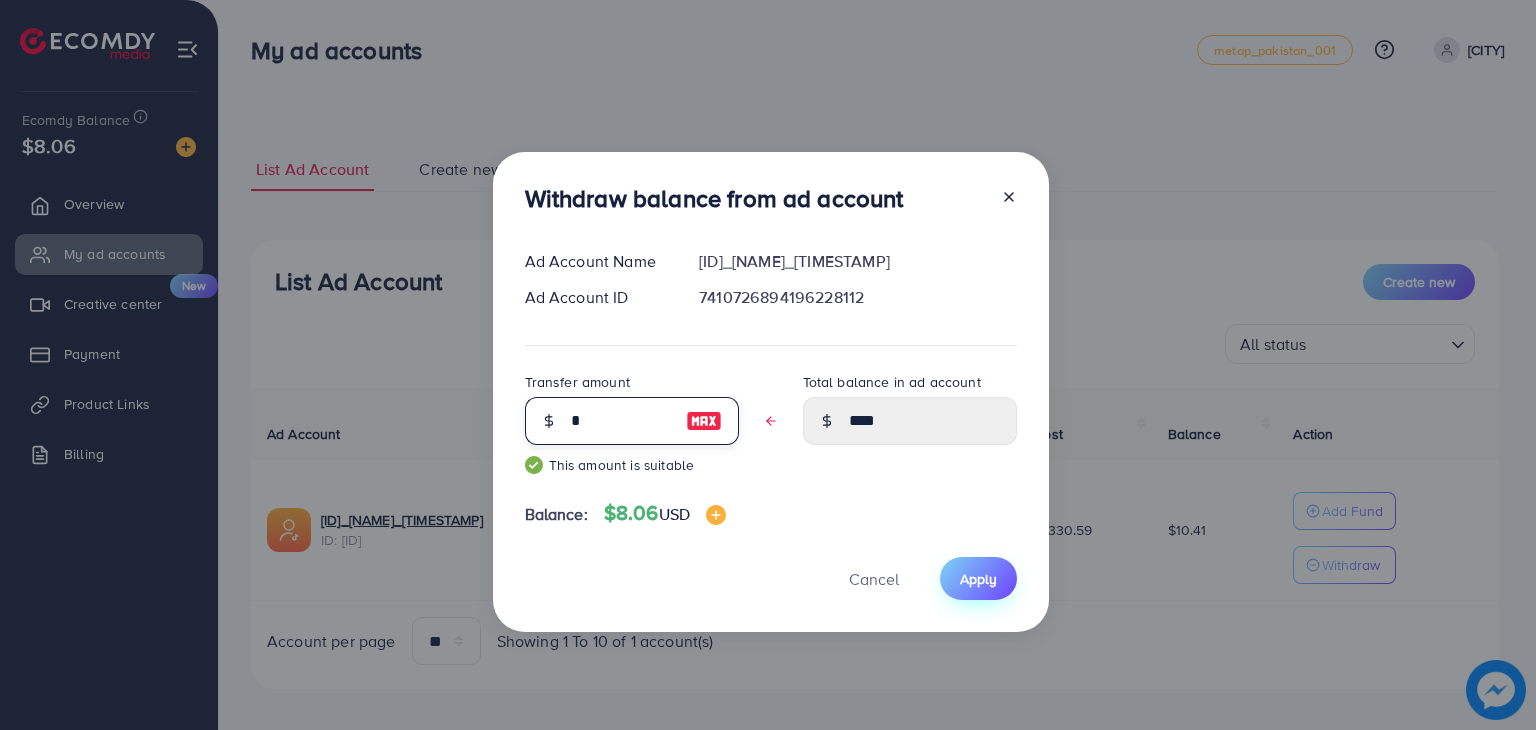 type on "*" 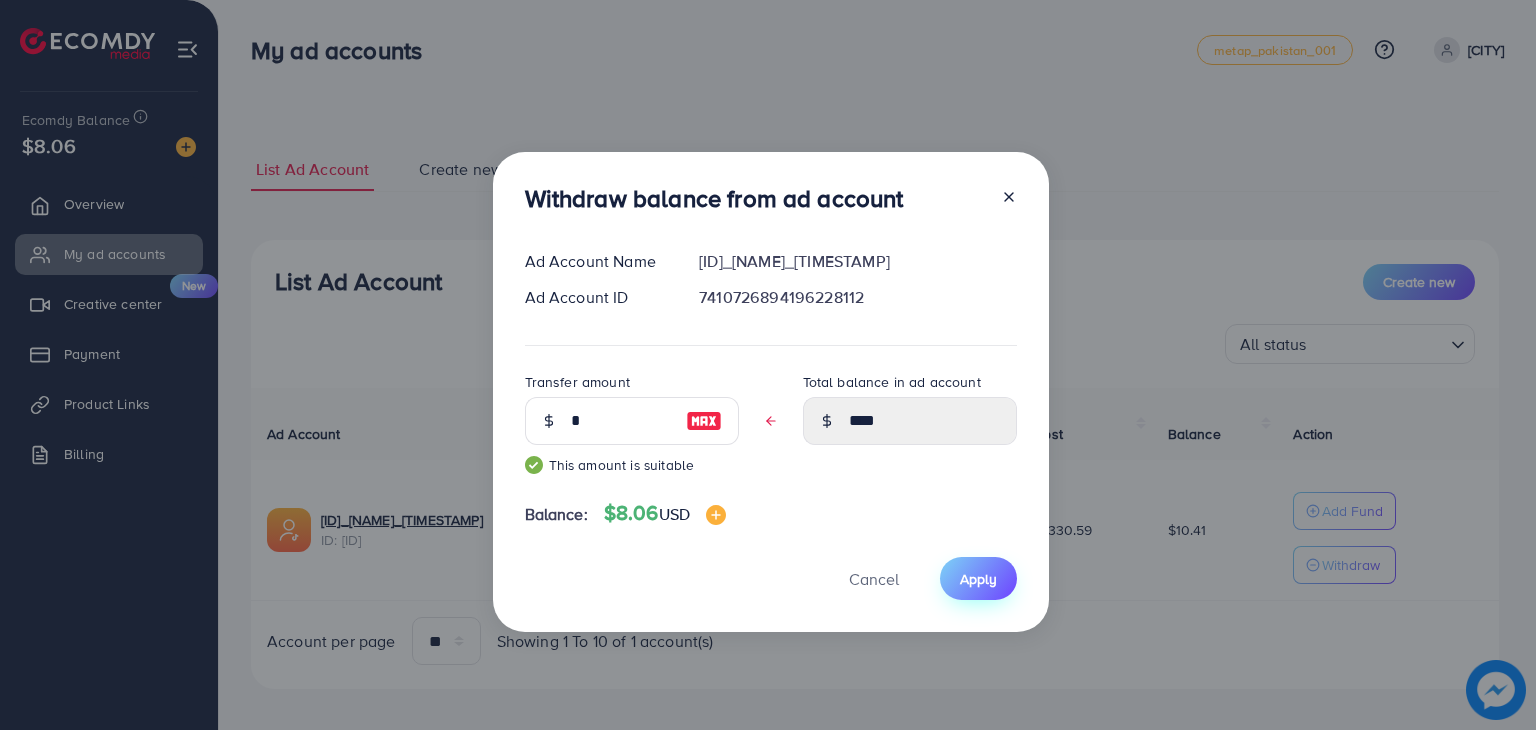 click on "Apply" at bounding box center [978, 579] 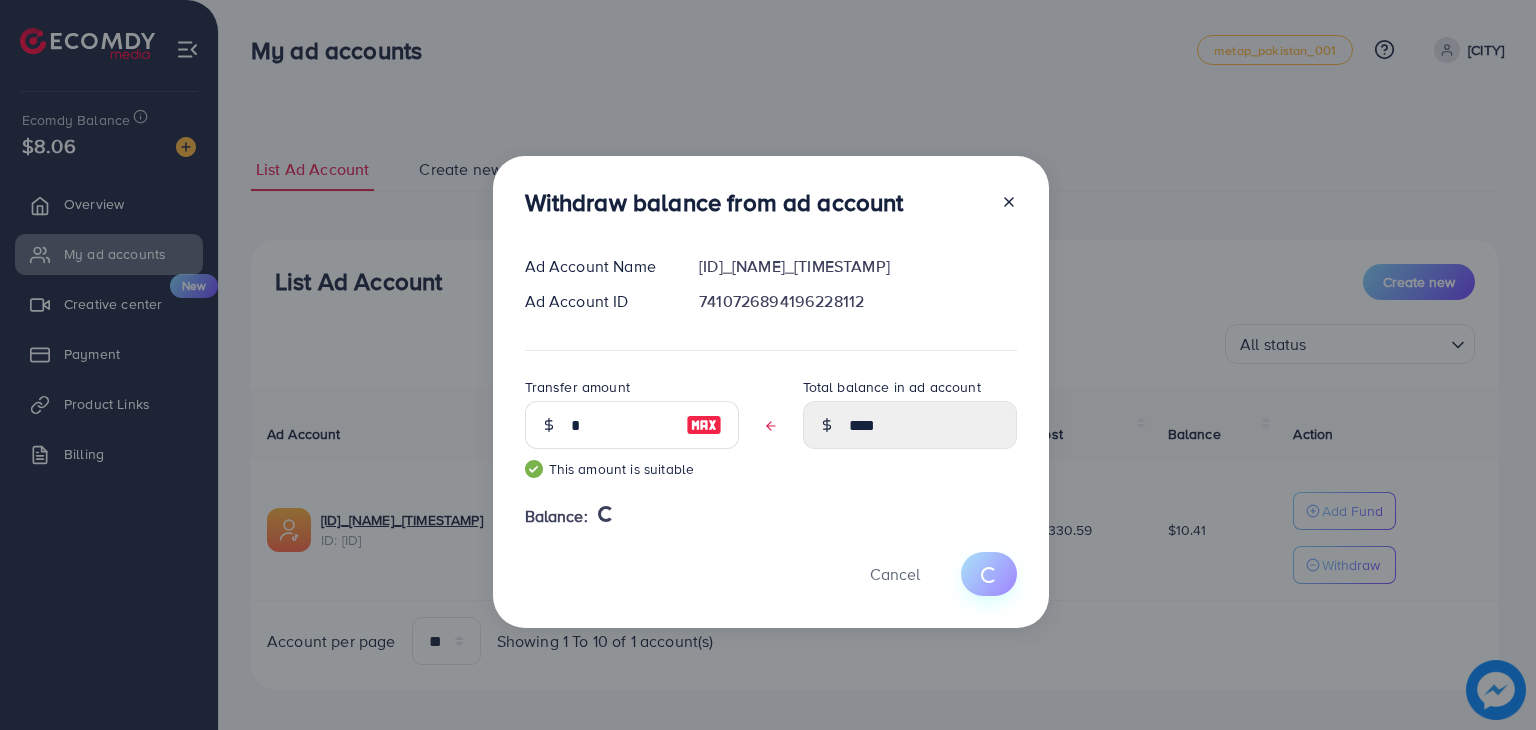 type 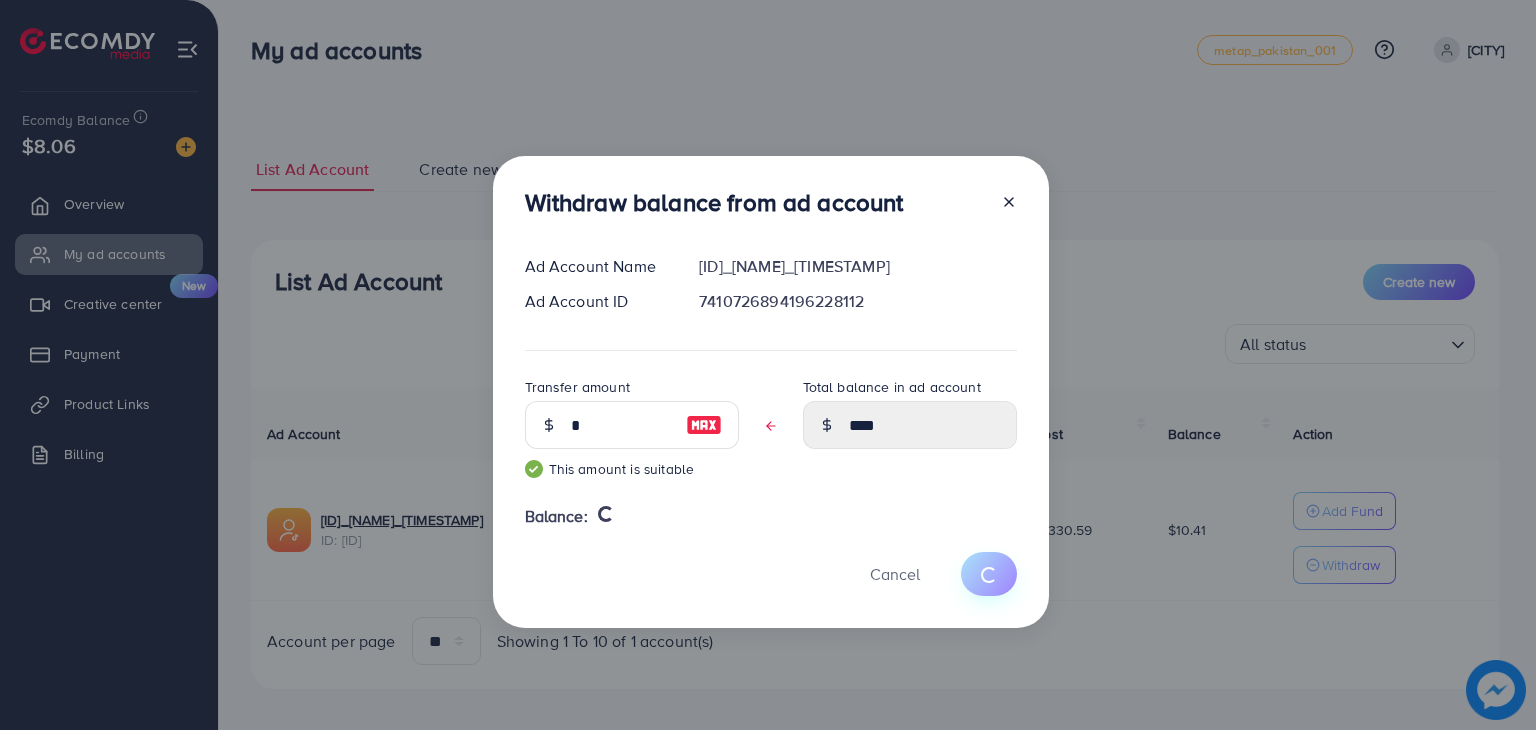 type on "*****" 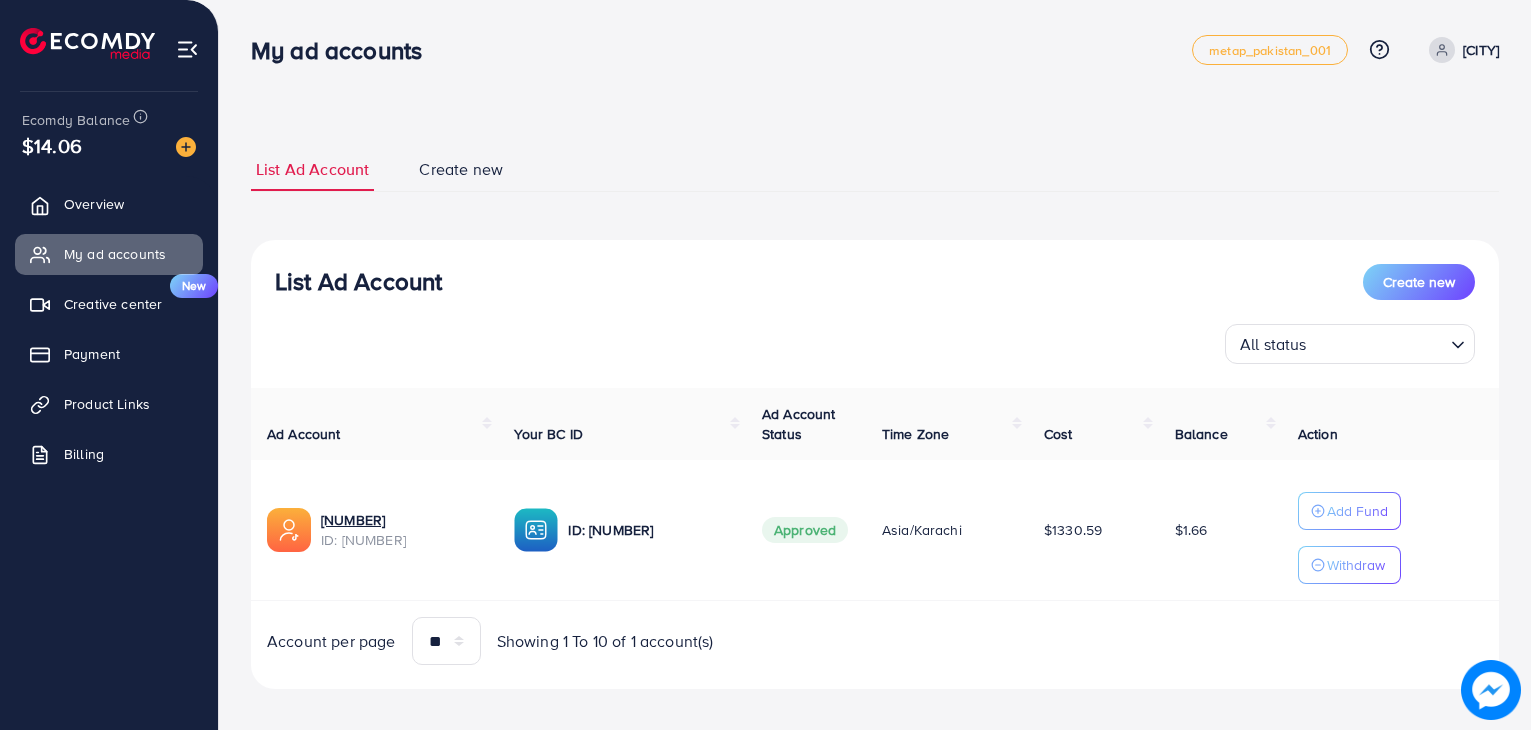 scroll, scrollTop: 0, scrollLeft: 0, axis: both 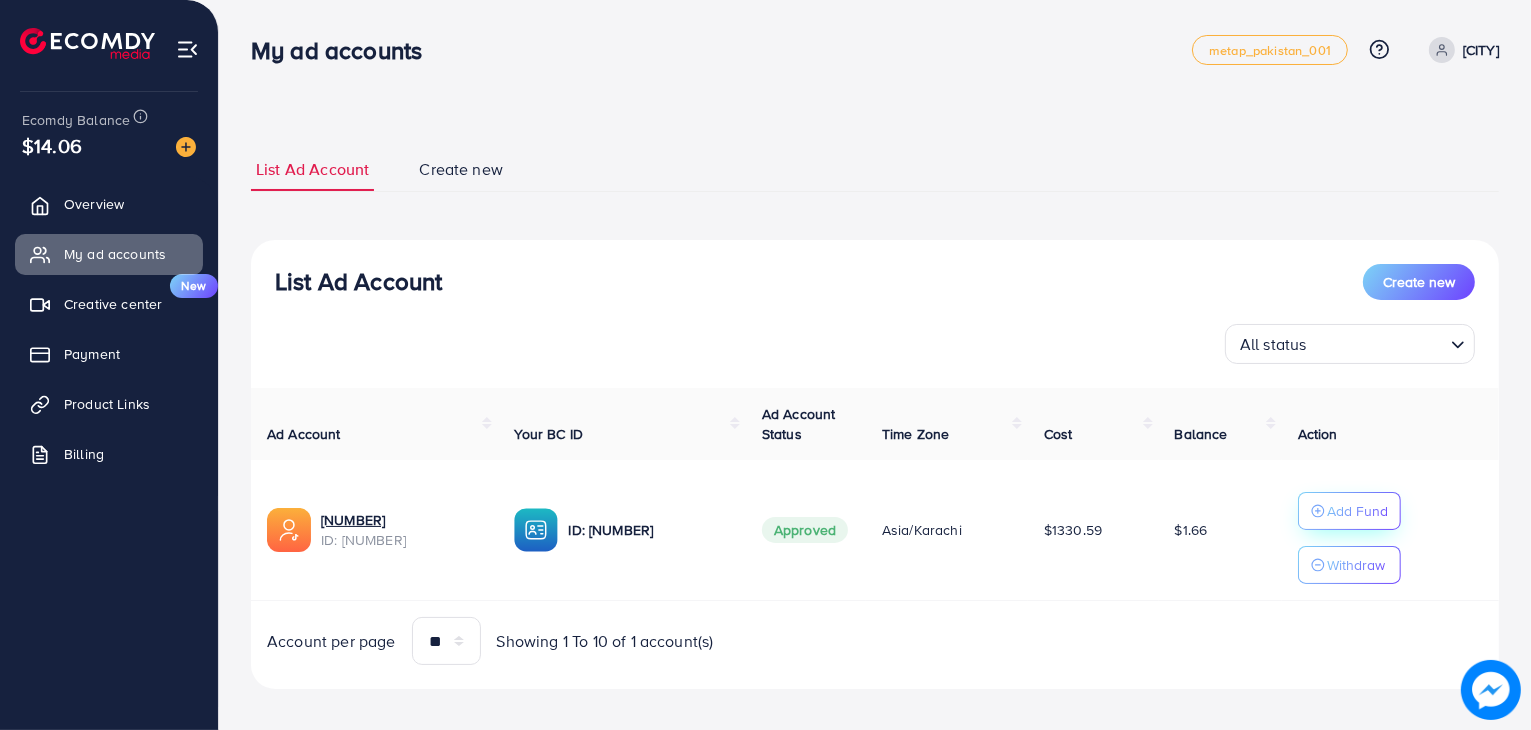 click on "Add Fund" at bounding box center (1357, 511) 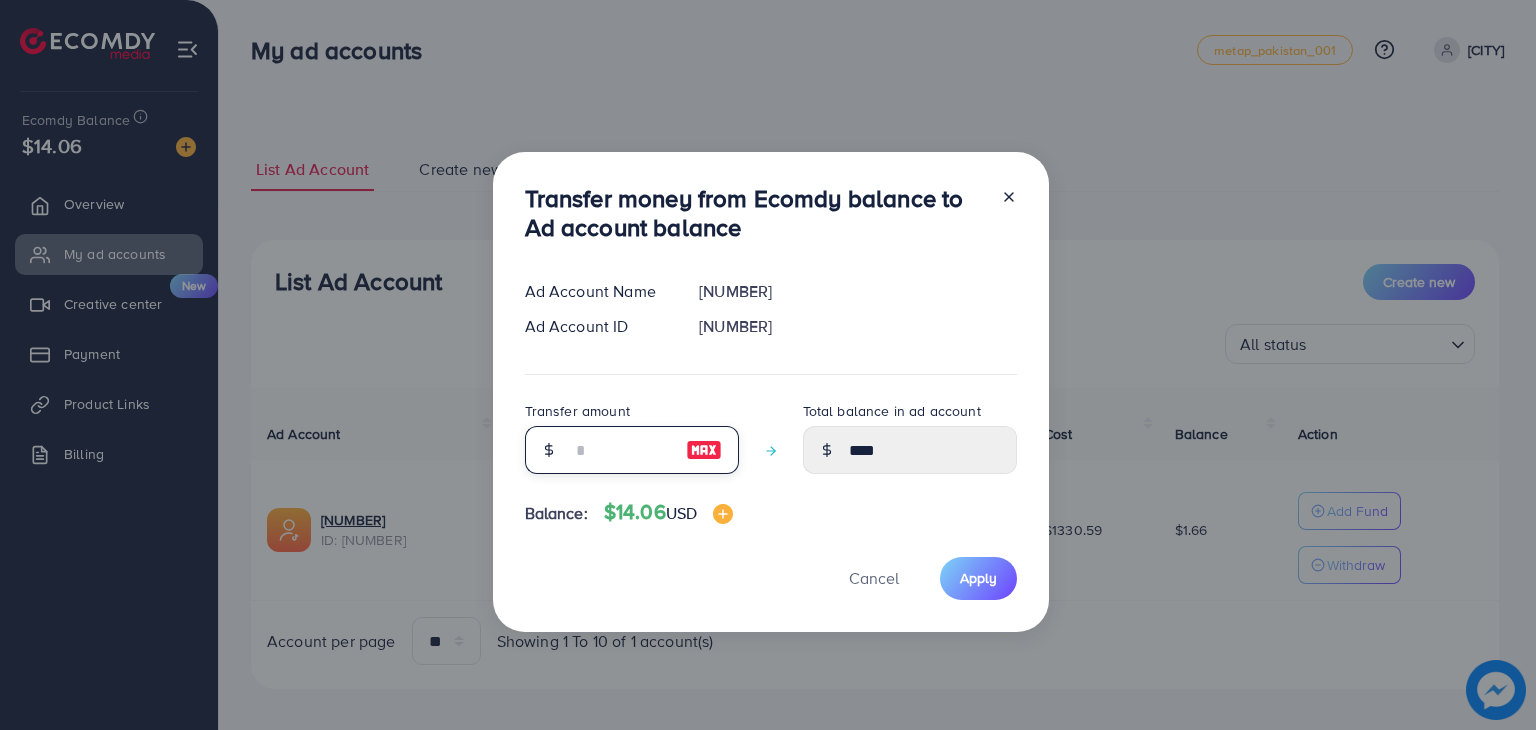click at bounding box center [621, 450] 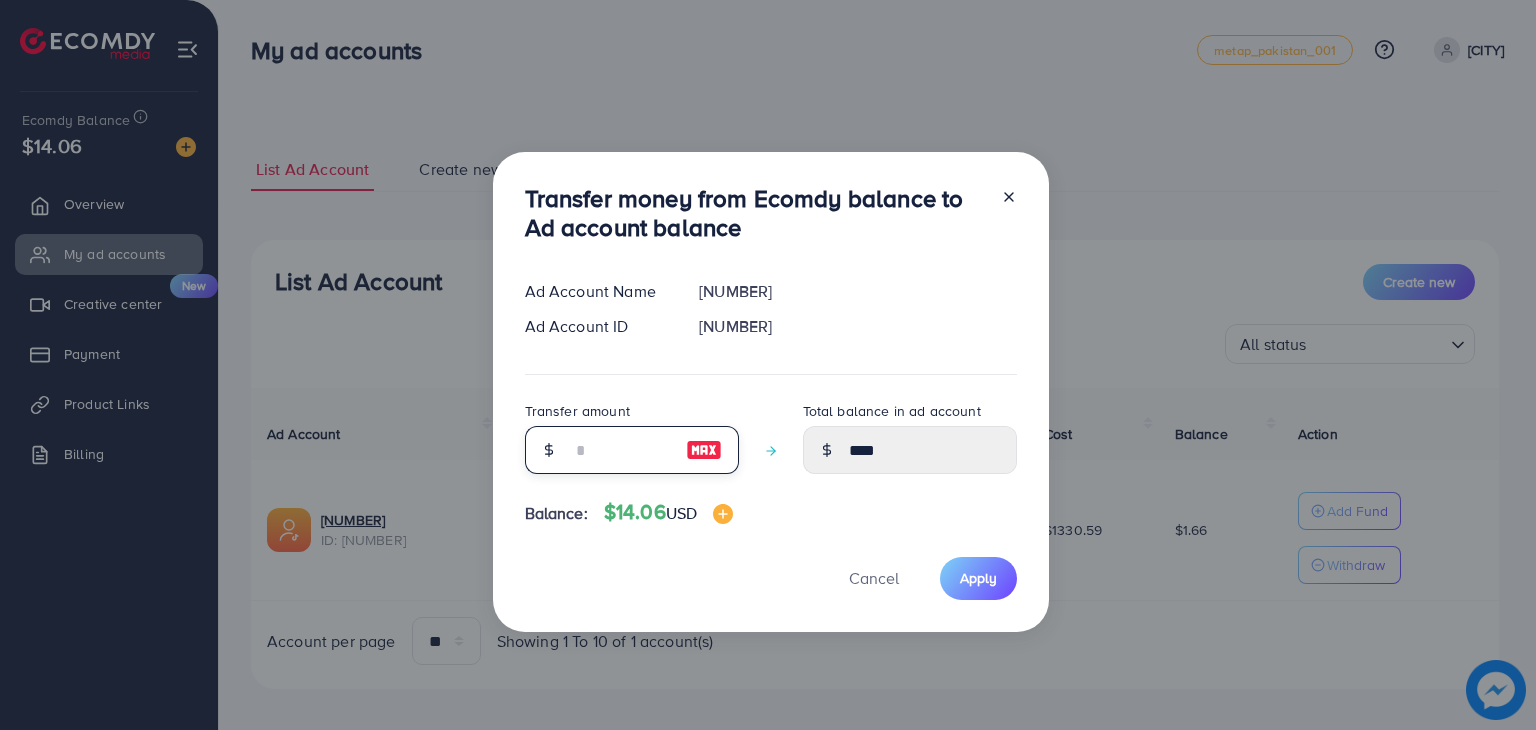 type on "*" 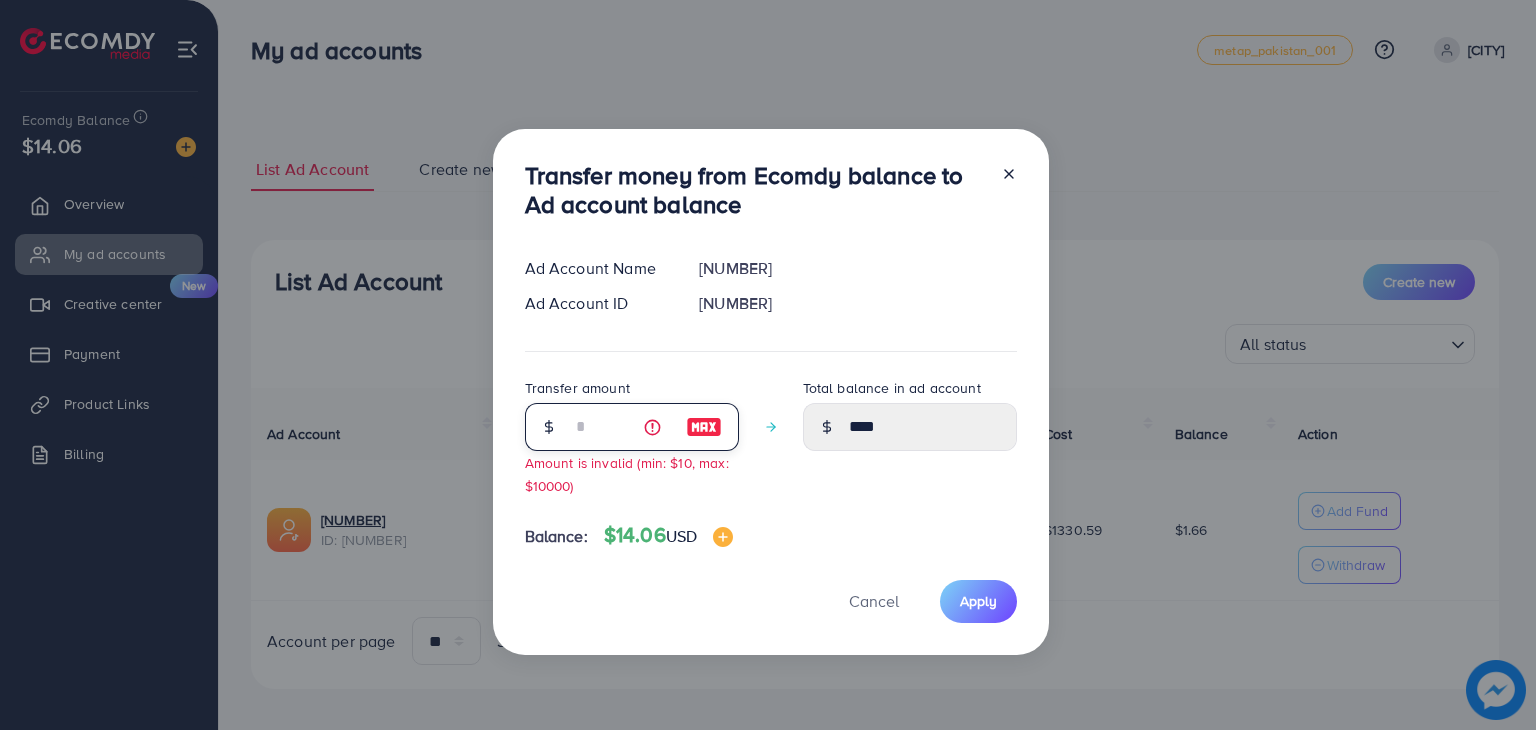 type on "****" 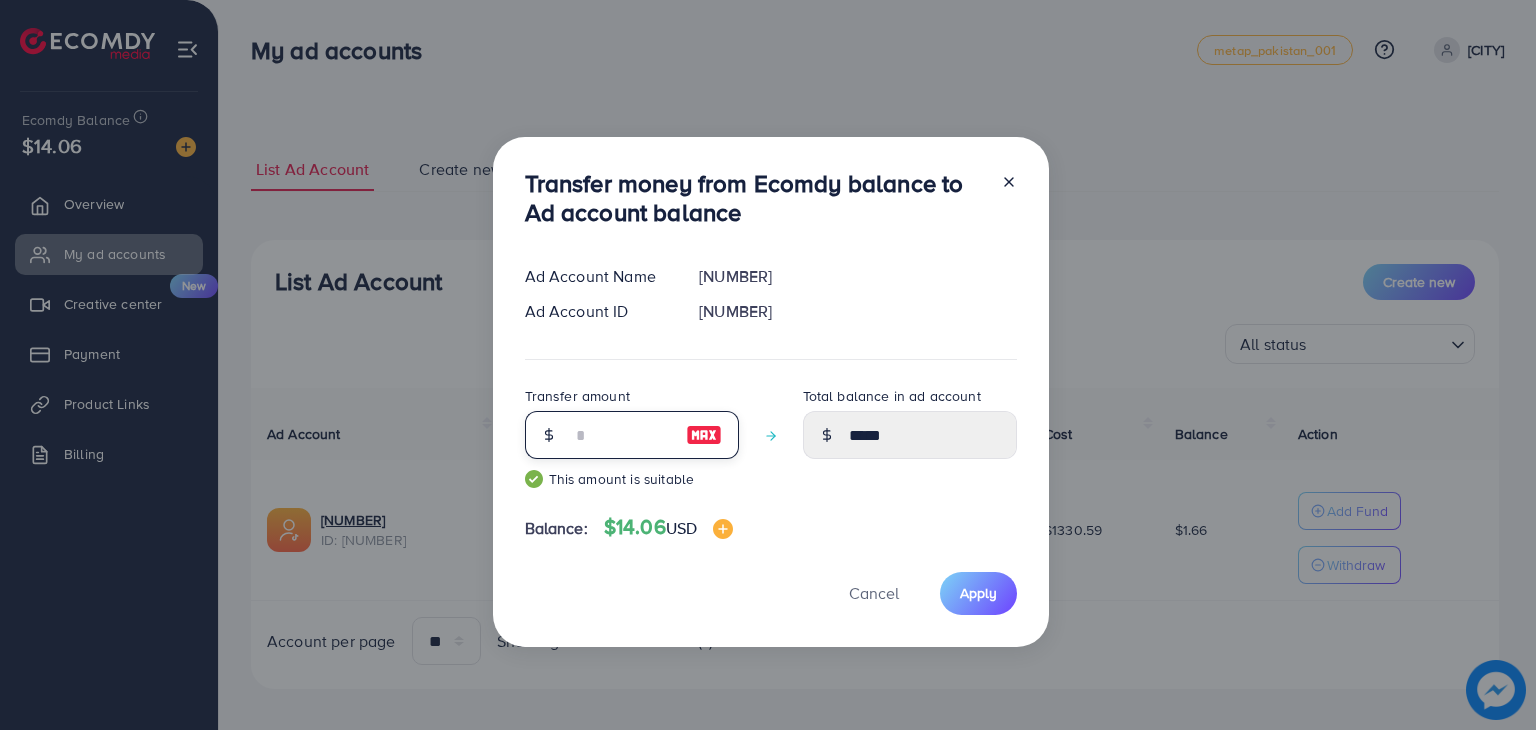 click on "**" at bounding box center [621, 435] 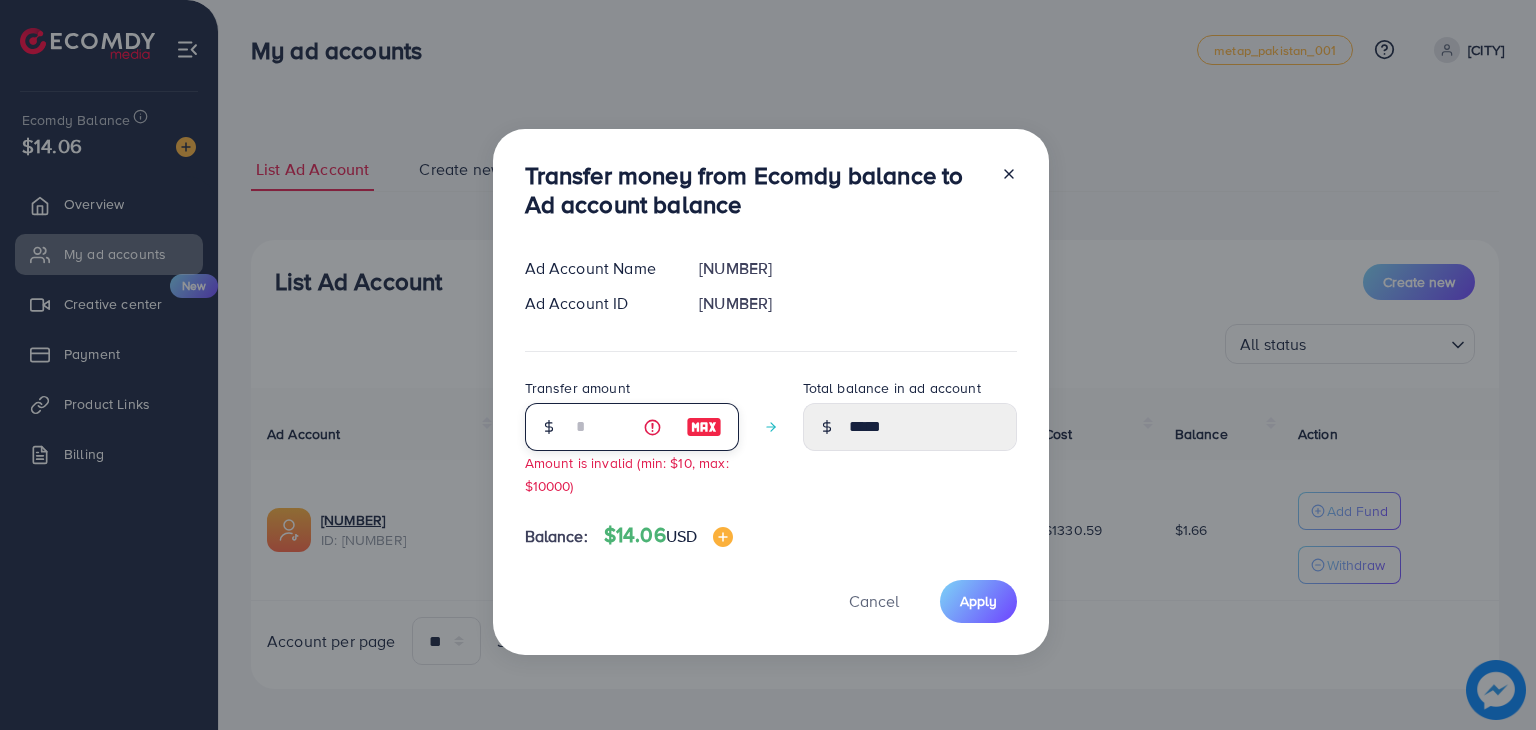 type on "****" 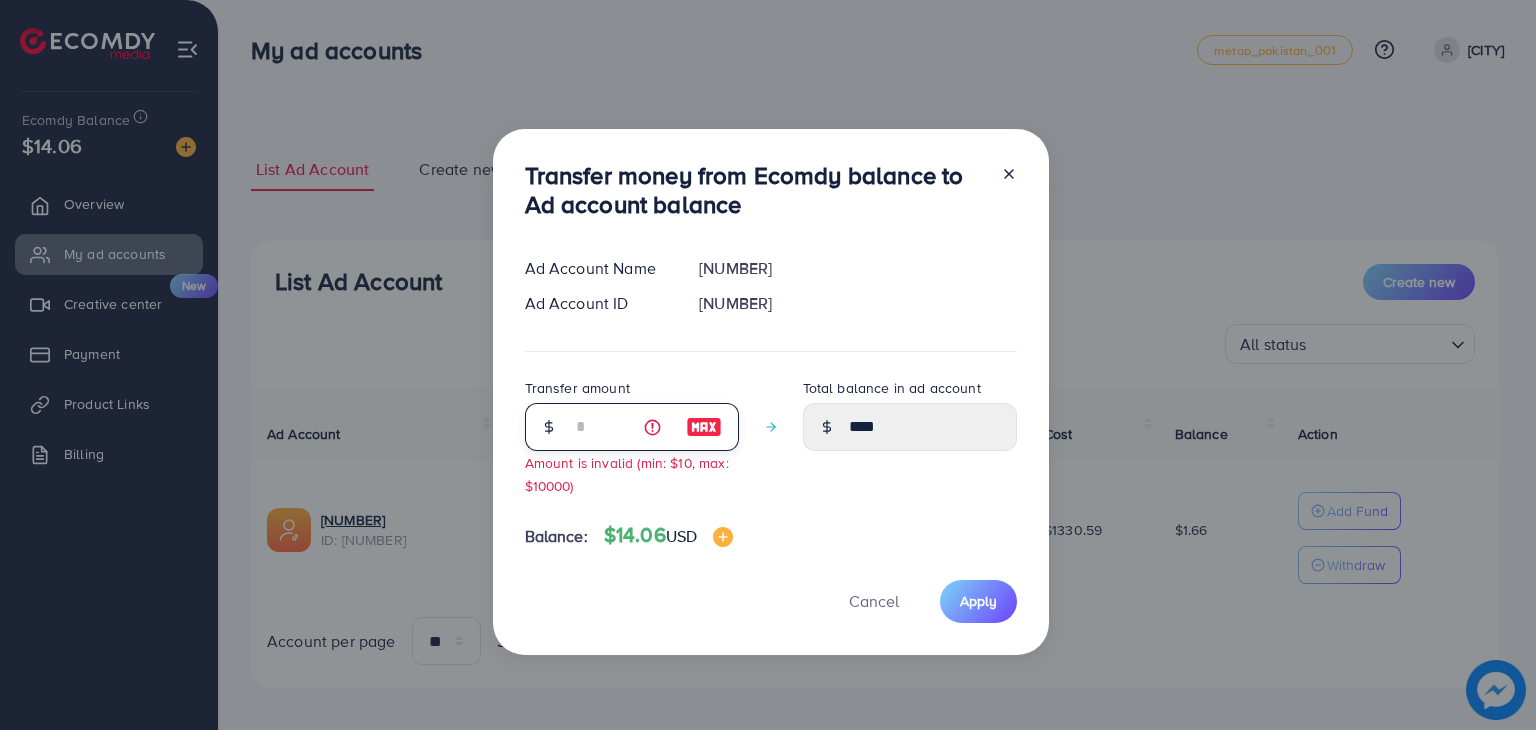 type 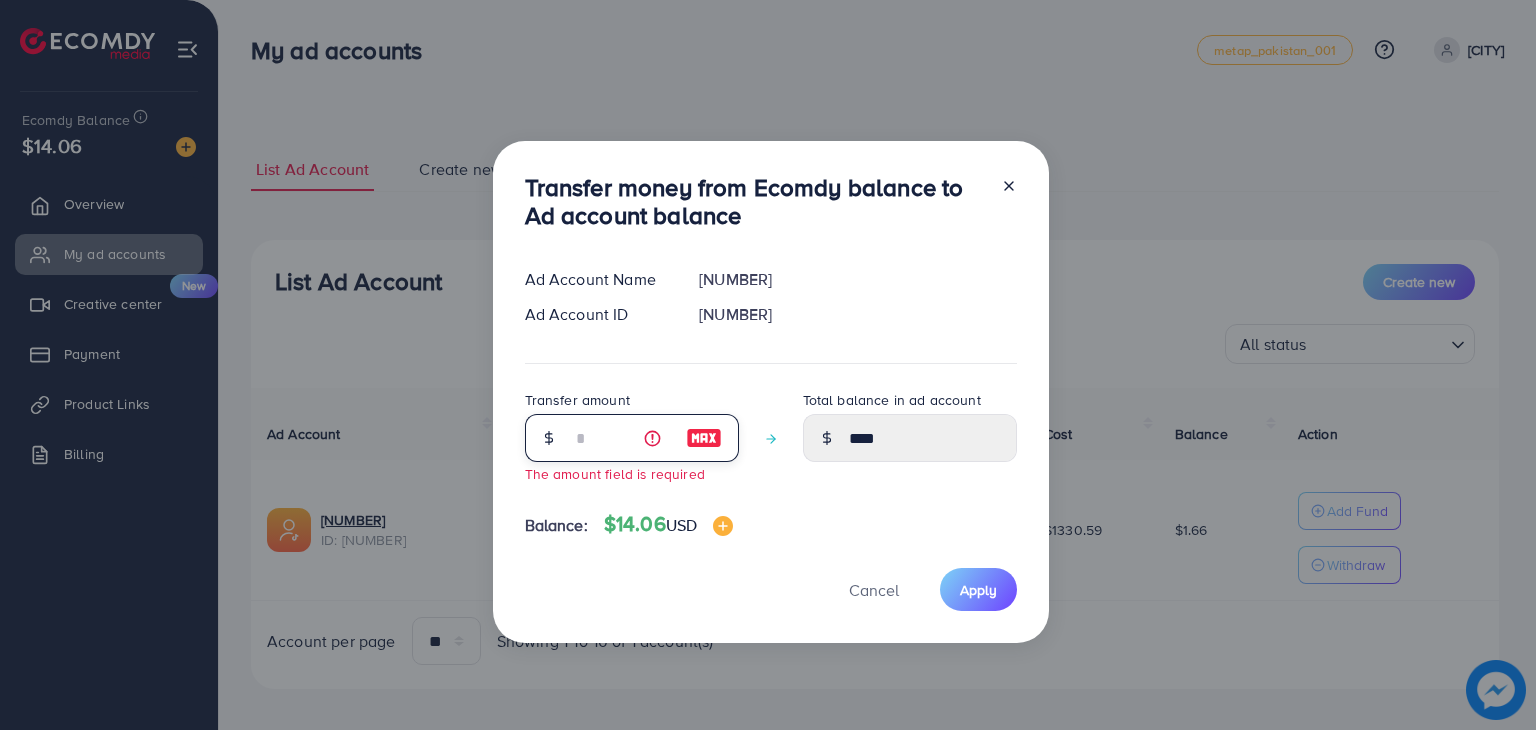 type on "****" 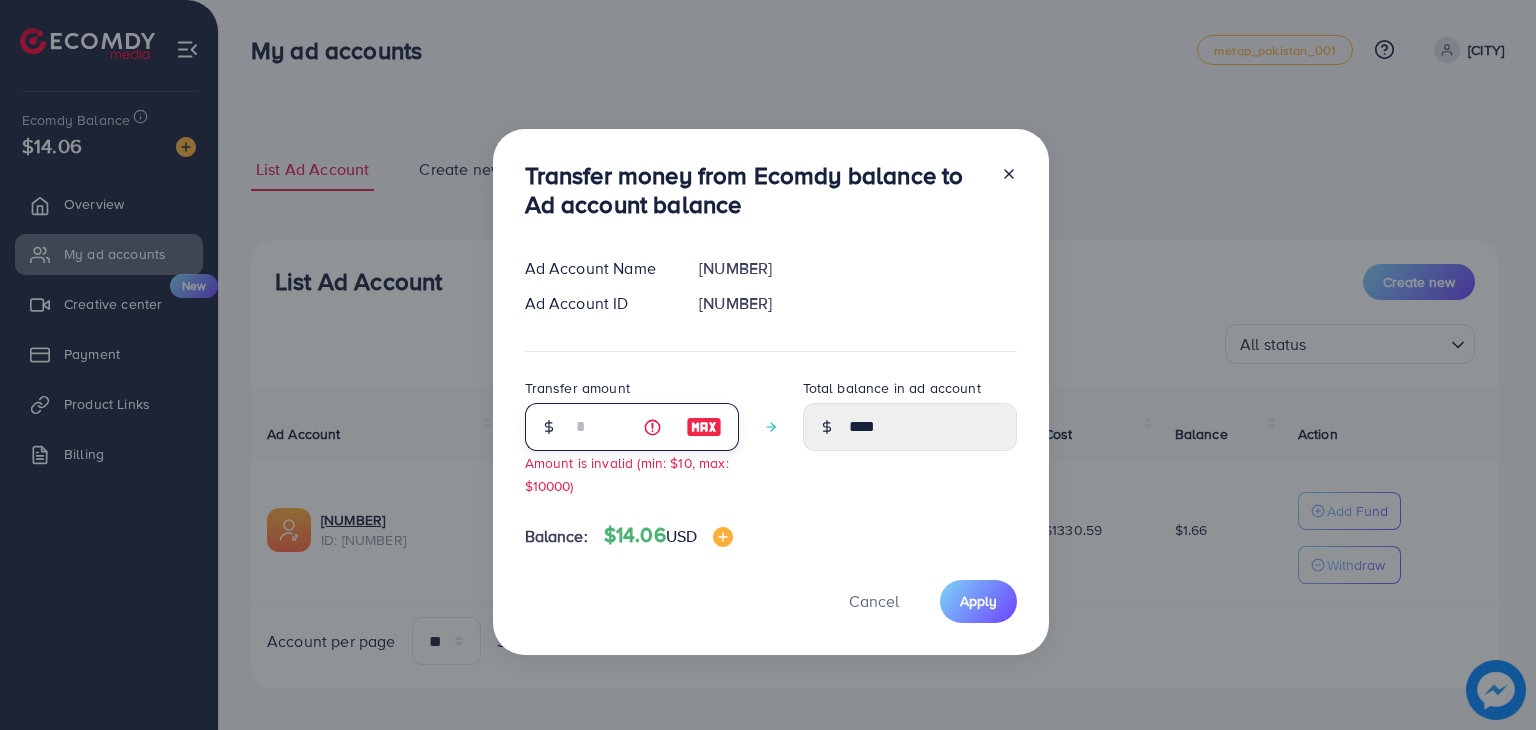 type on "****" 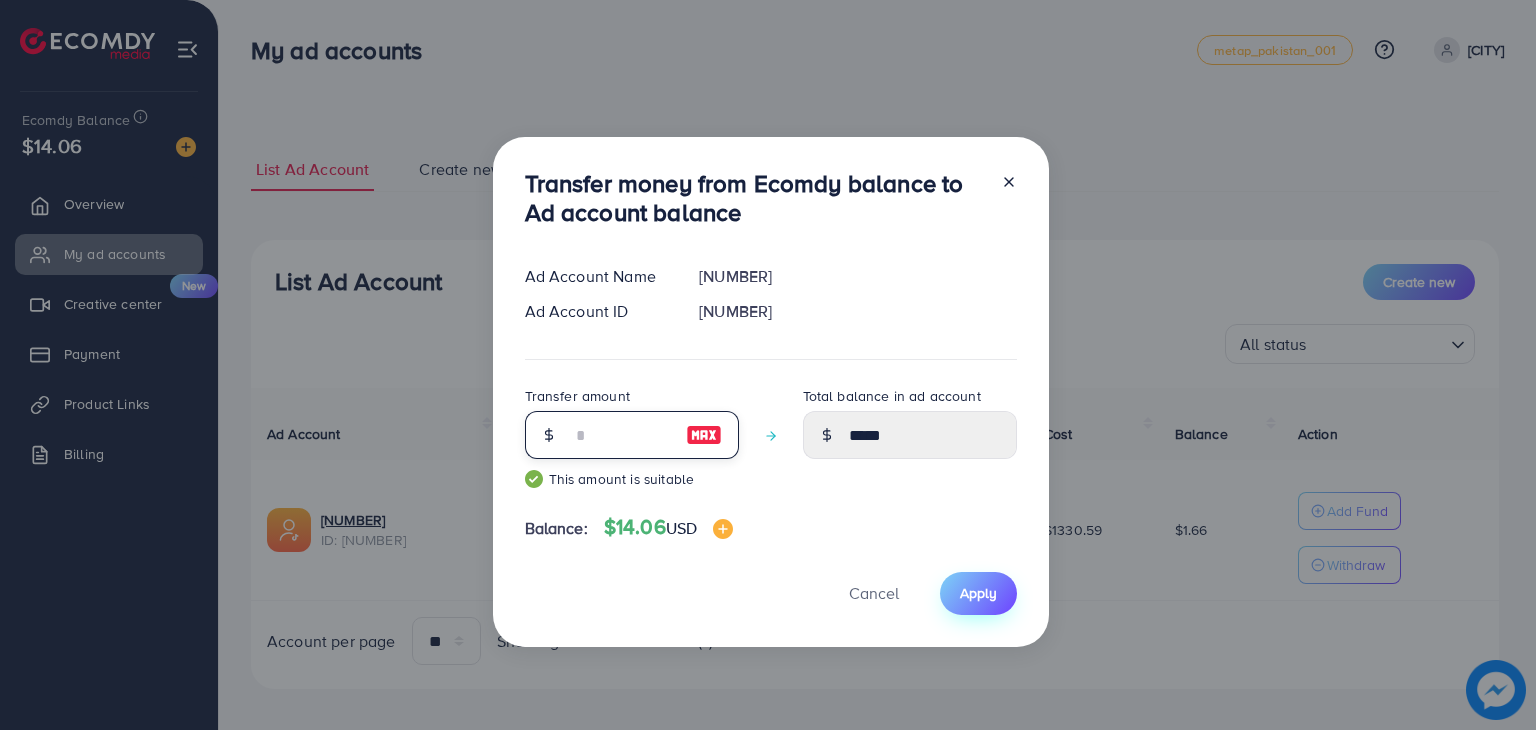 type on "**" 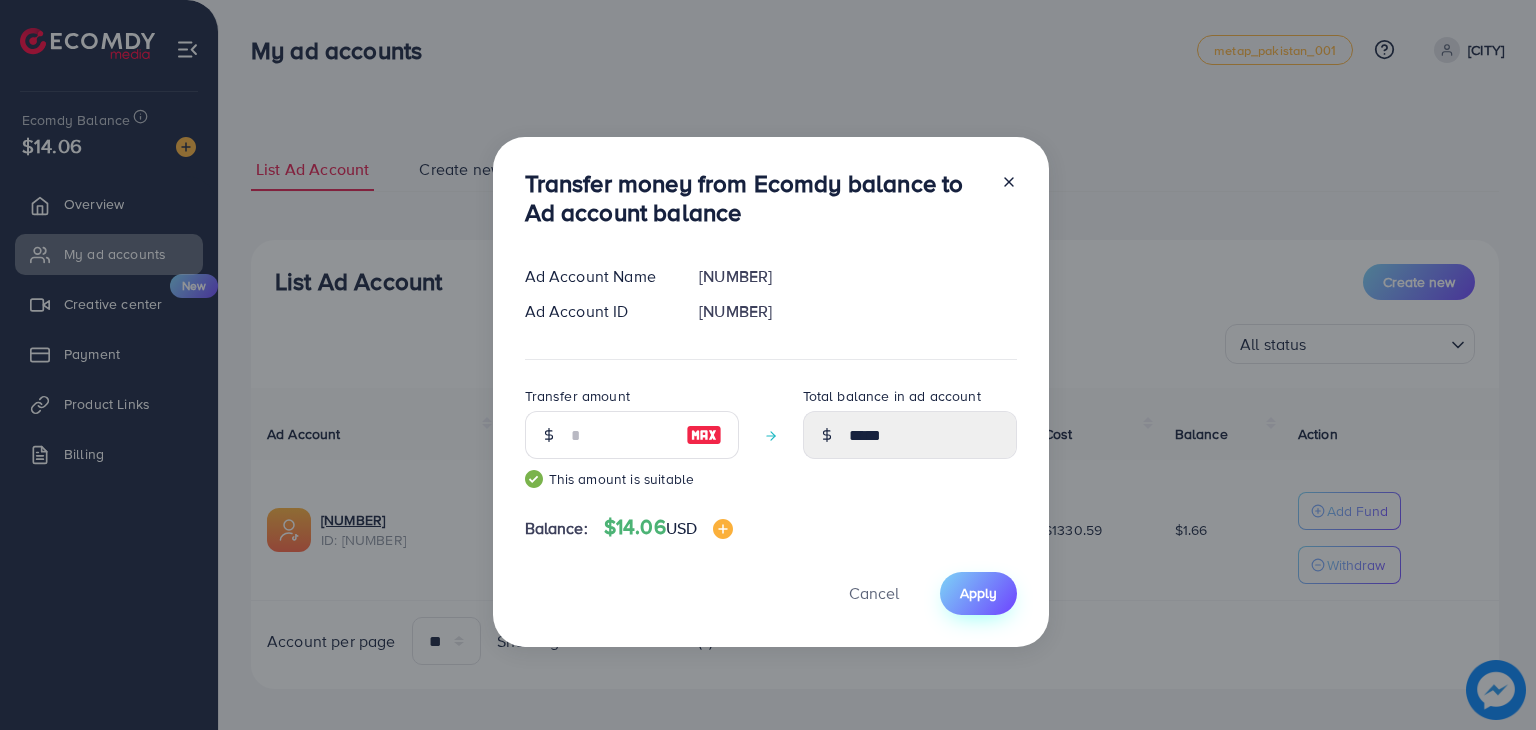click on "Apply" at bounding box center [978, 593] 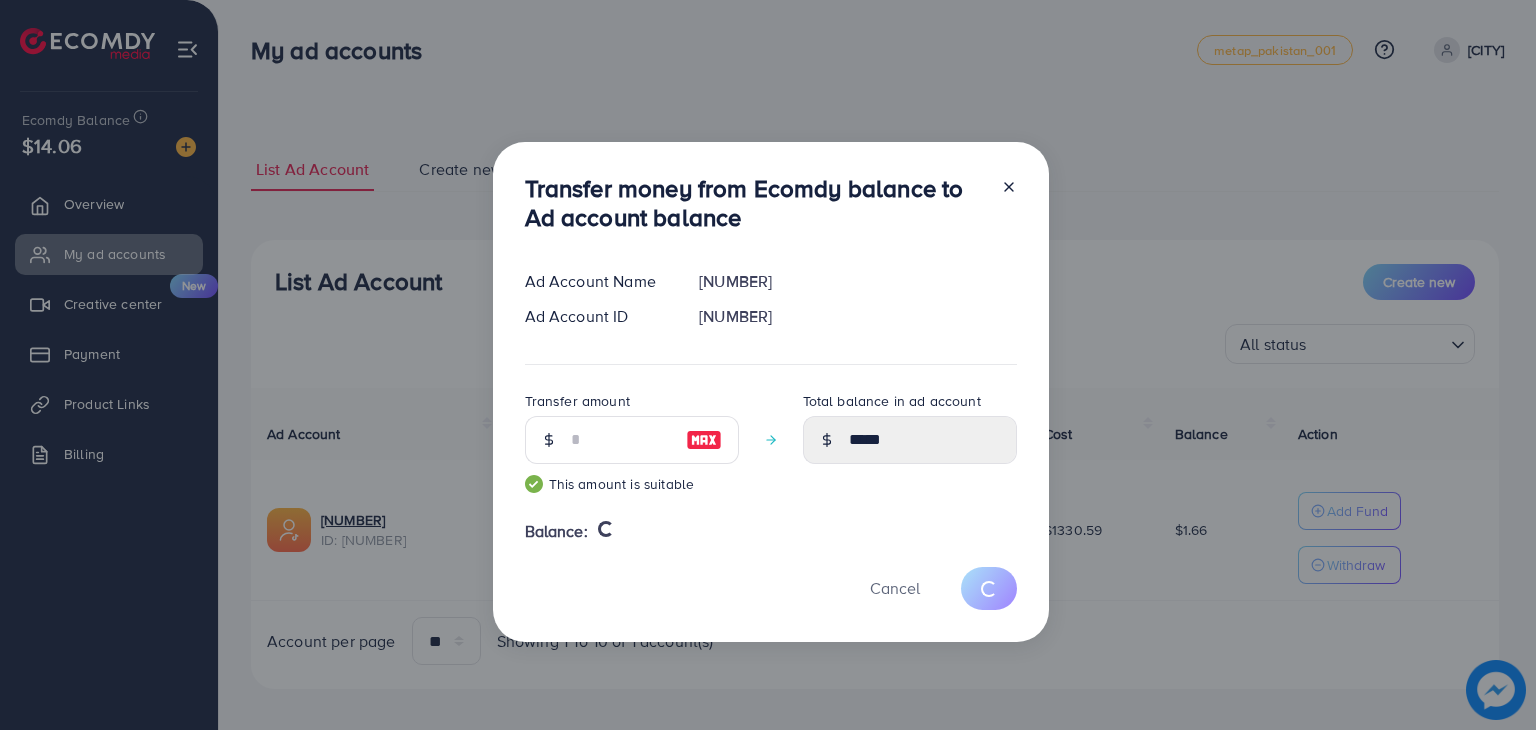 type 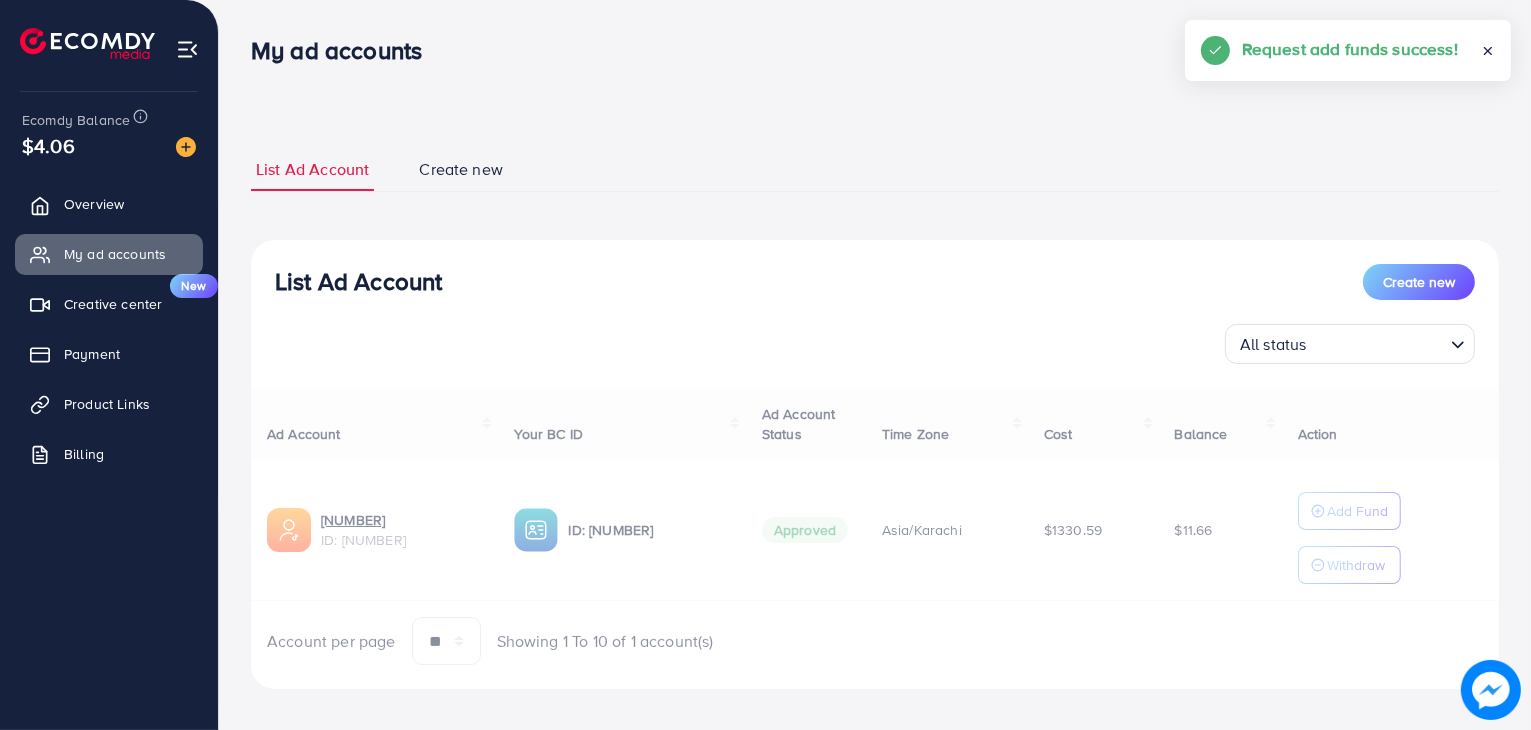 click on "Ad Account Your BC ID Ad Account Status Time Zone Cost Balance Action            [NUMBER]  ID: [NUMBER] ID: [NUMBER]  Approved   Asia/Karachi   $1330.59   $11.66   Add Fund   Withdraw           Account per page  ** ** ** ***  Showing 1 To 10 of 1 account(s)" at bounding box center (875, 527) 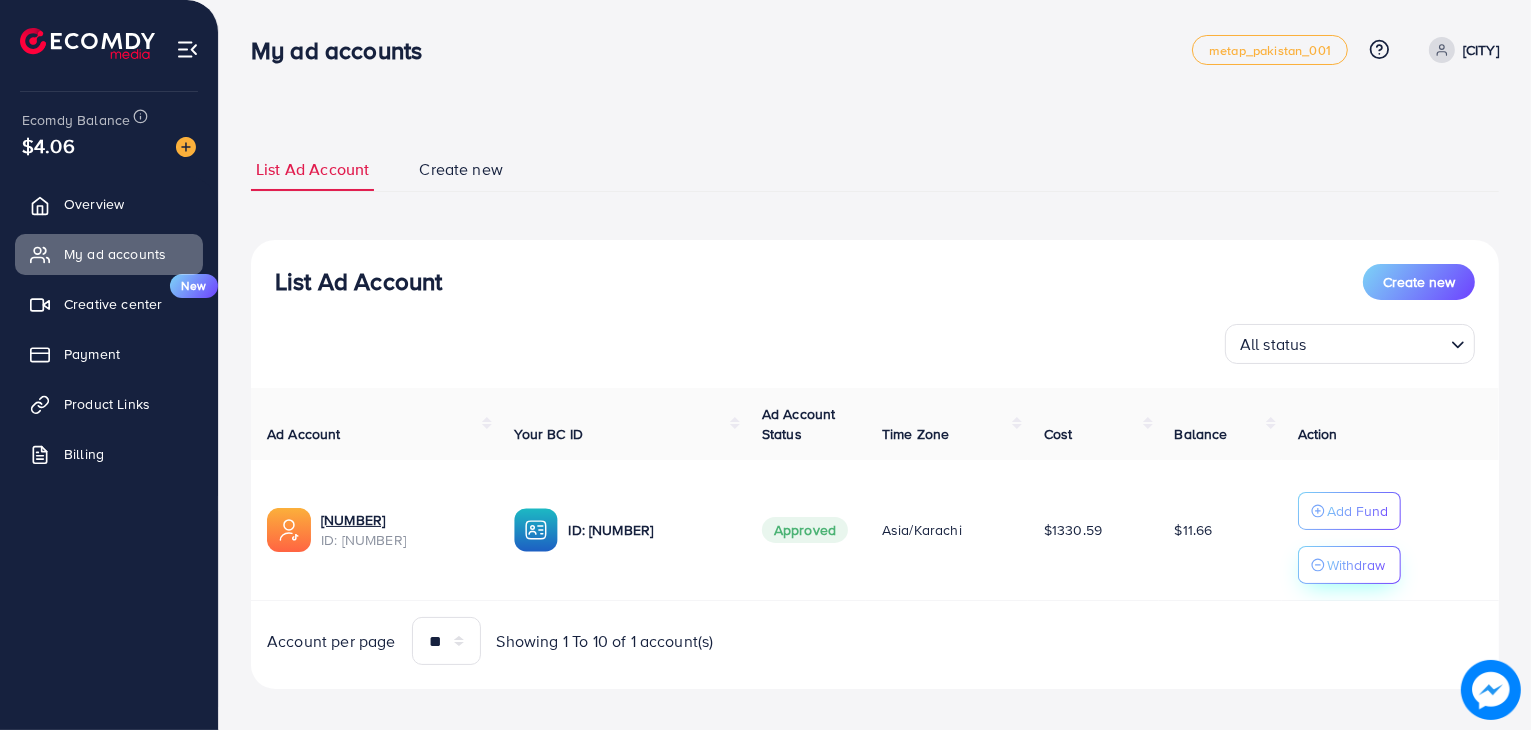 drag, startPoint x: 1325, startPoint y: 543, endPoint x: 1338, endPoint y: 569, distance: 29.068884 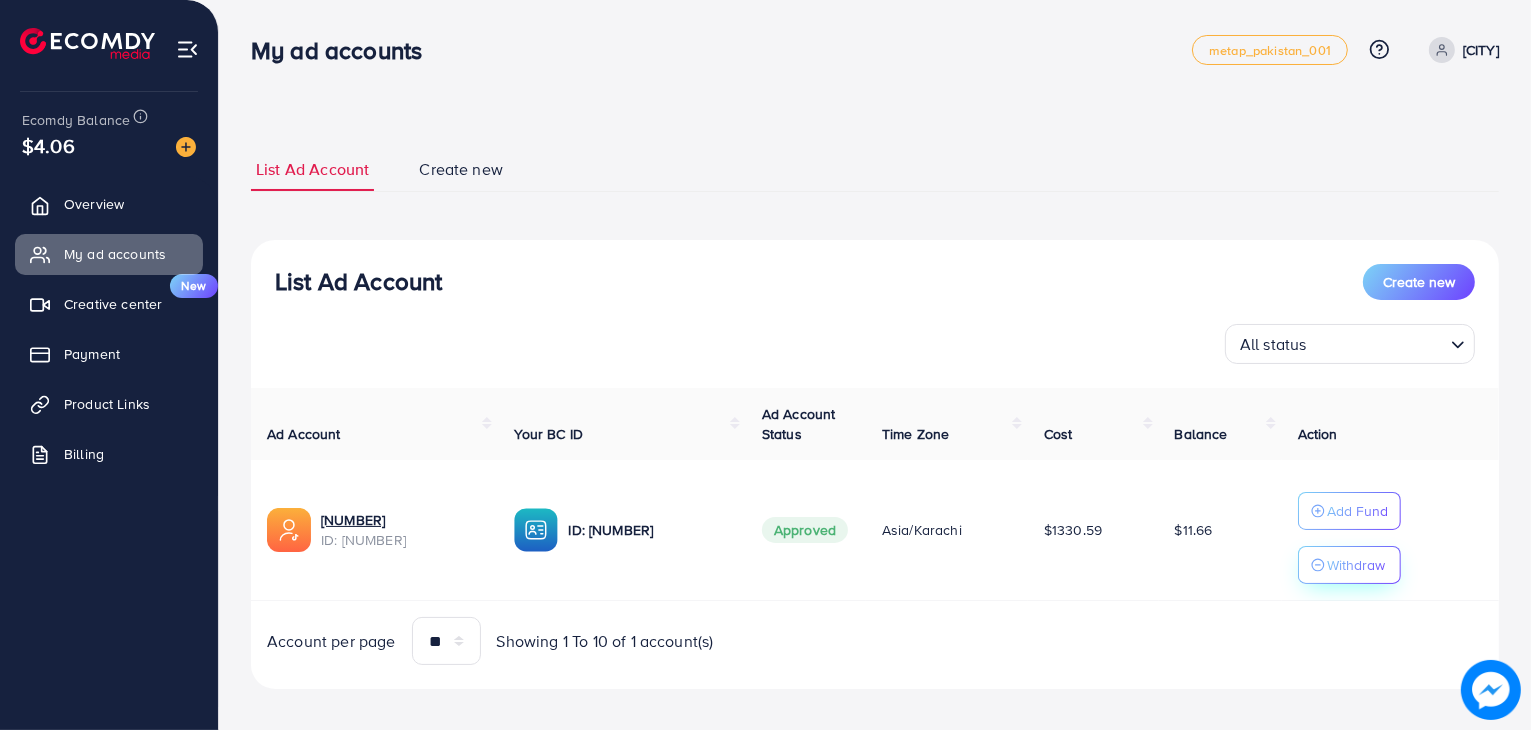 click on "Add Fund   Withdraw" at bounding box center [1349, 538] 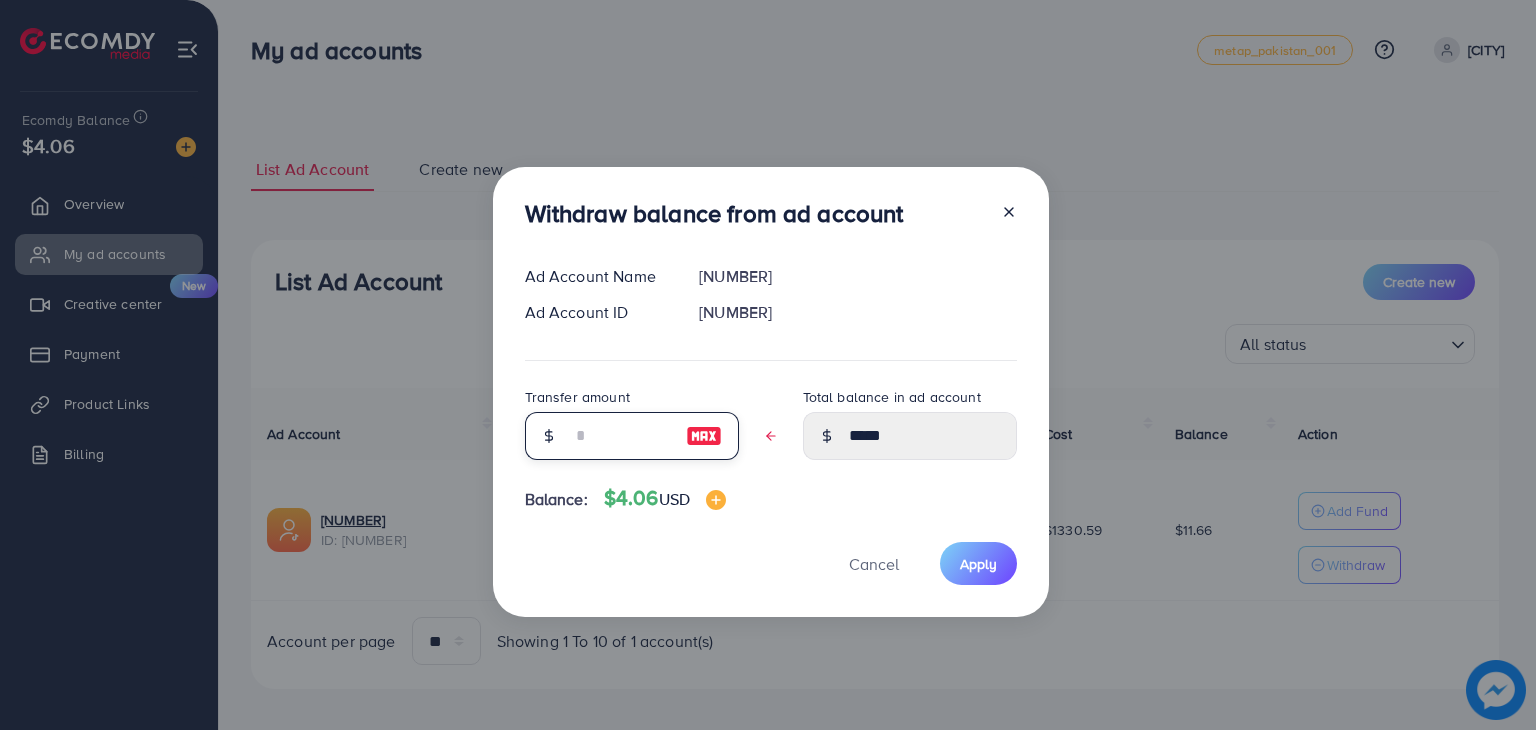 click at bounding box center [621, 436] 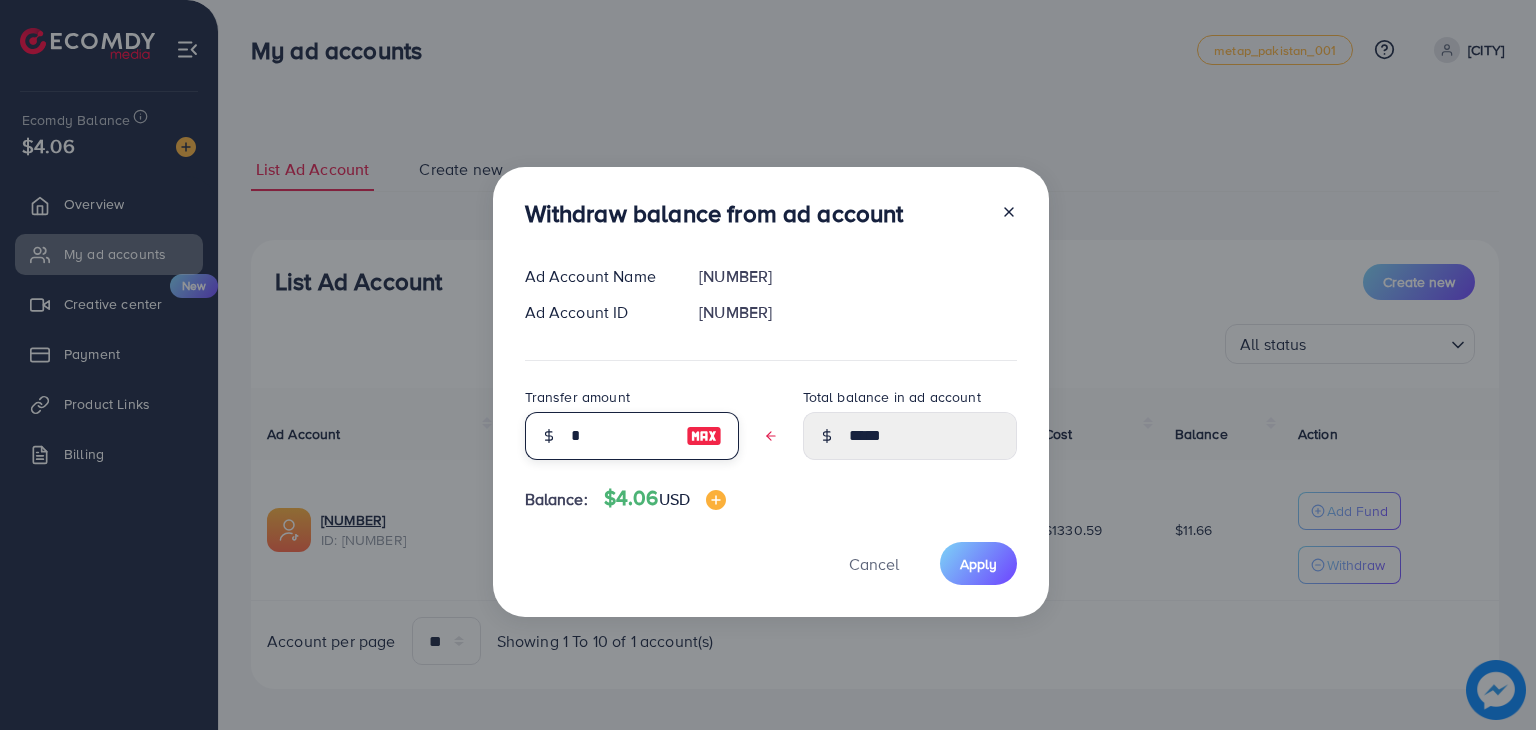 type on "****" 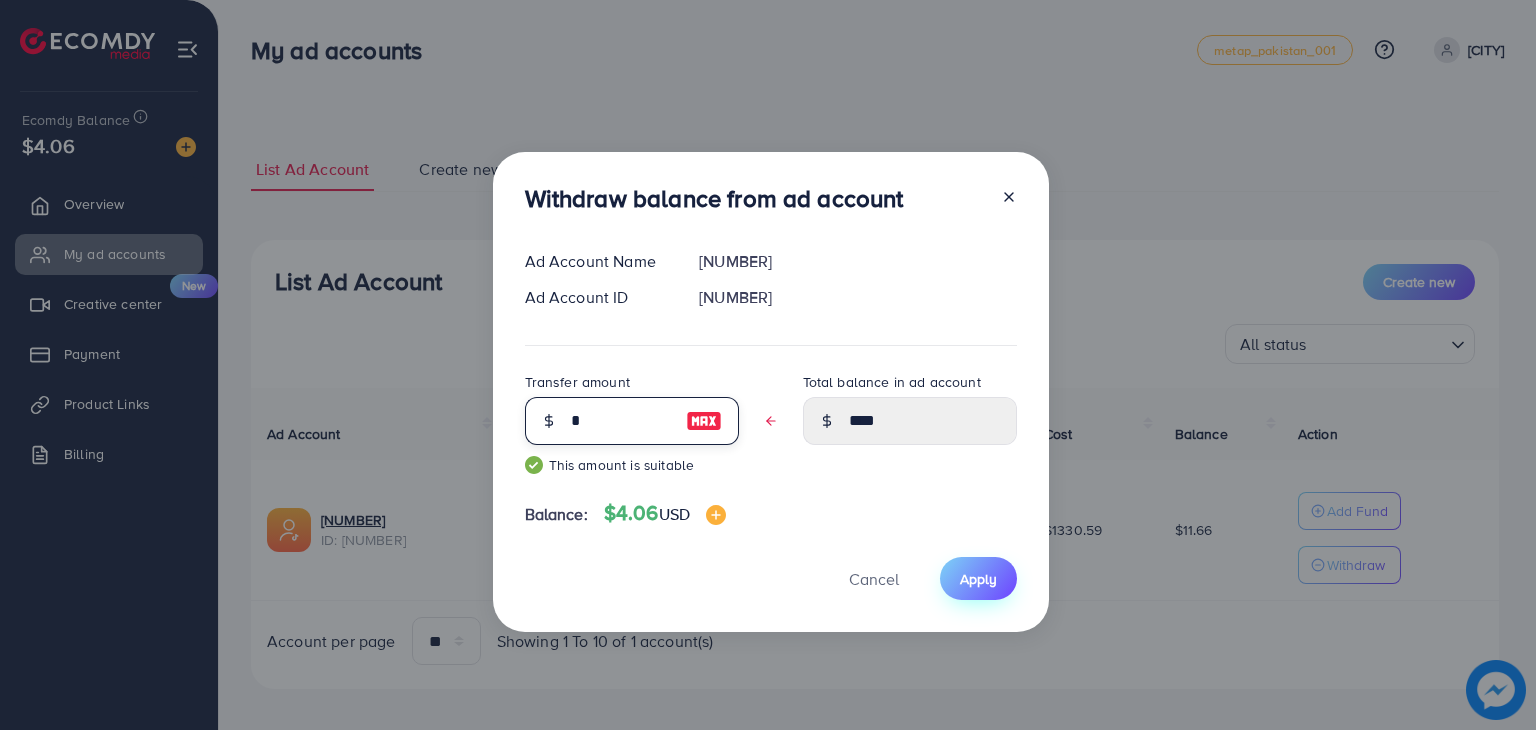 type on "*" 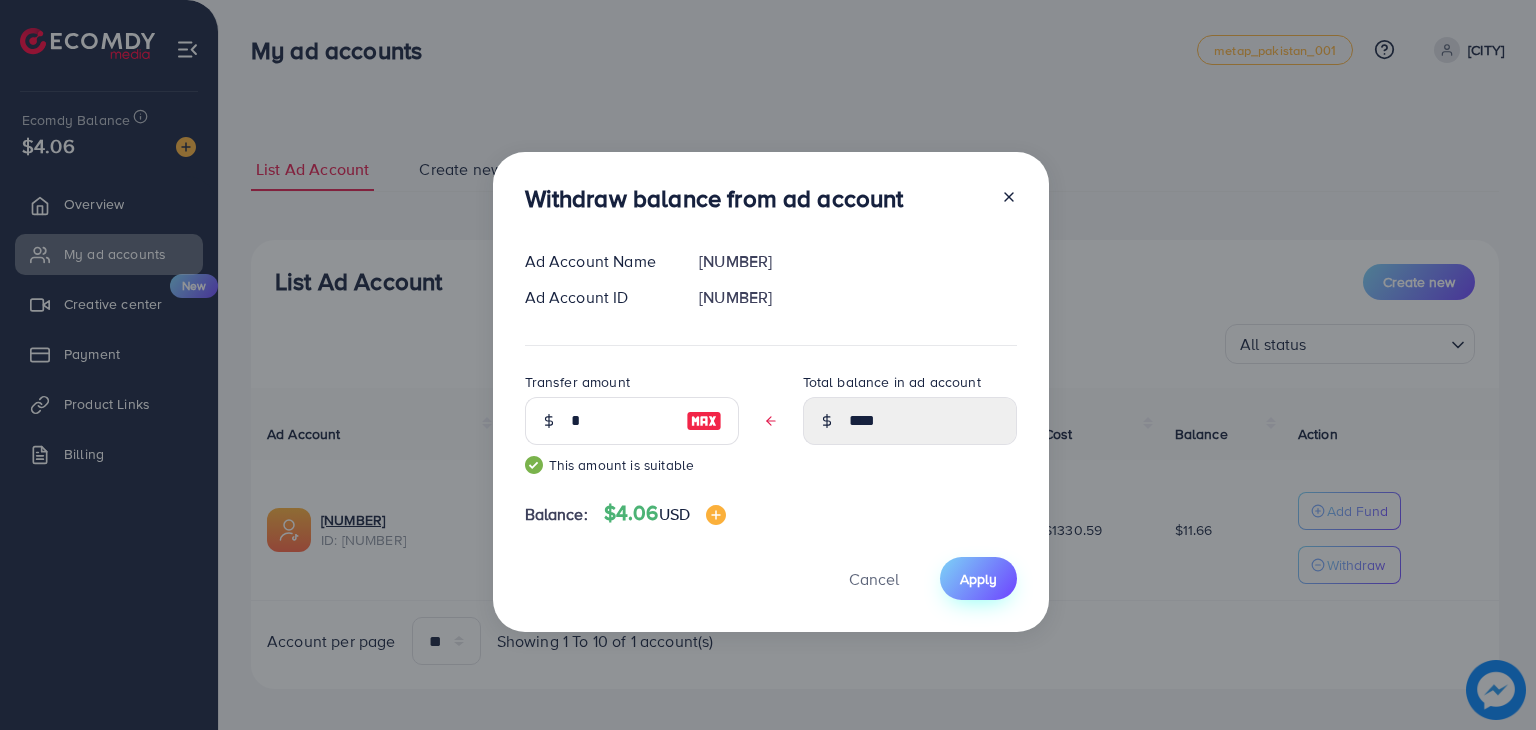 click on "Apply" at bounding box center [978, 578] 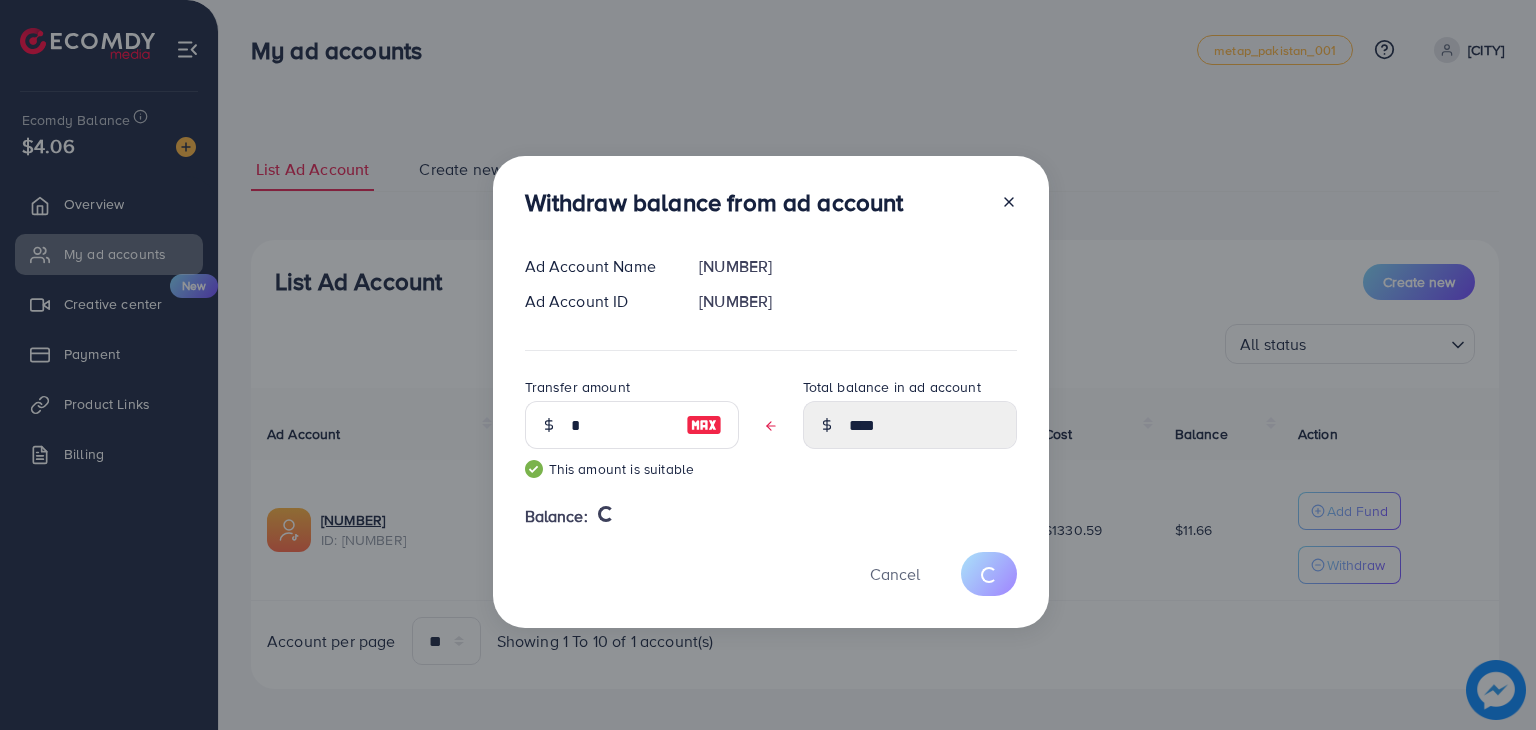 type 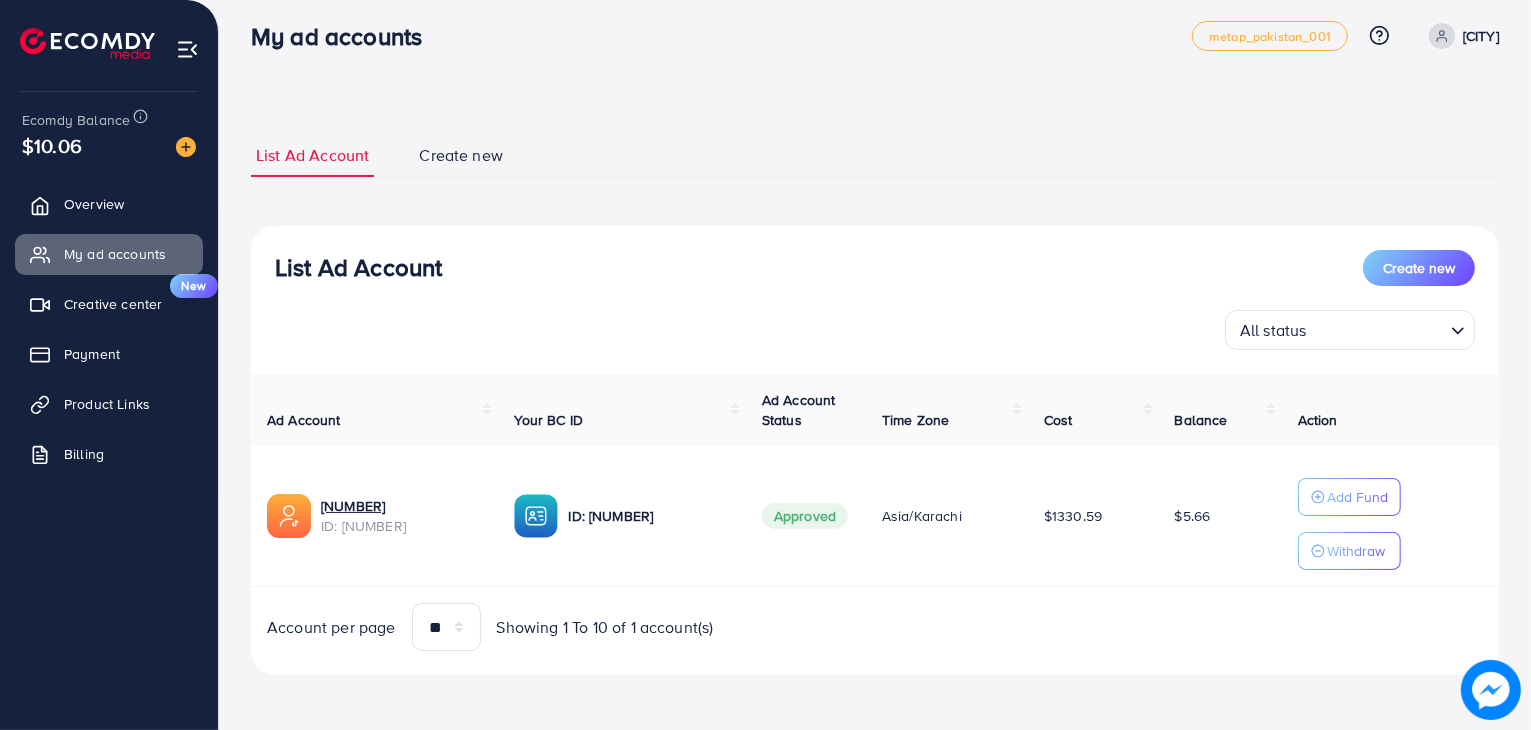 scroll, scrollTop: 10, scrollLeft: 0, axis: vertical 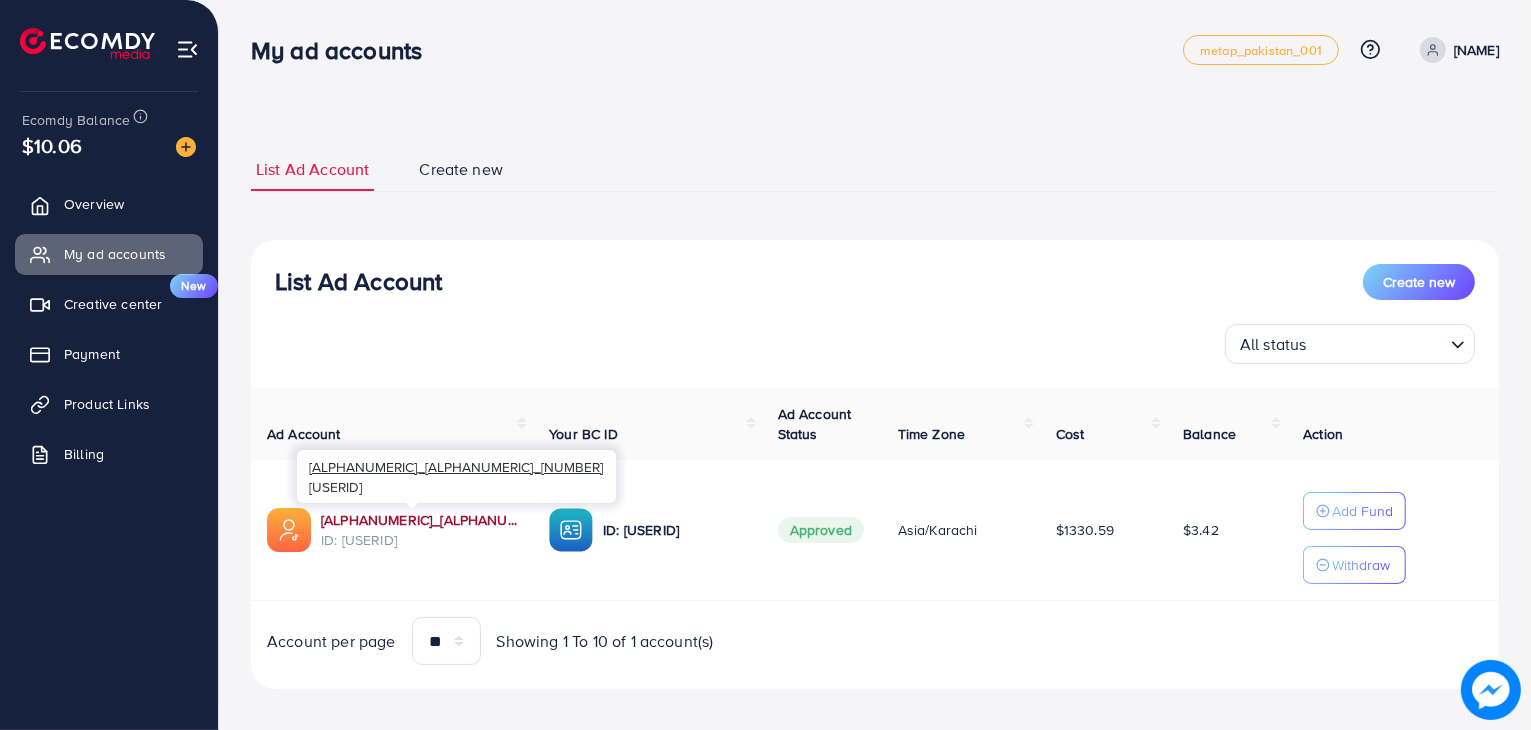 click at bounding box center [412, 506] 